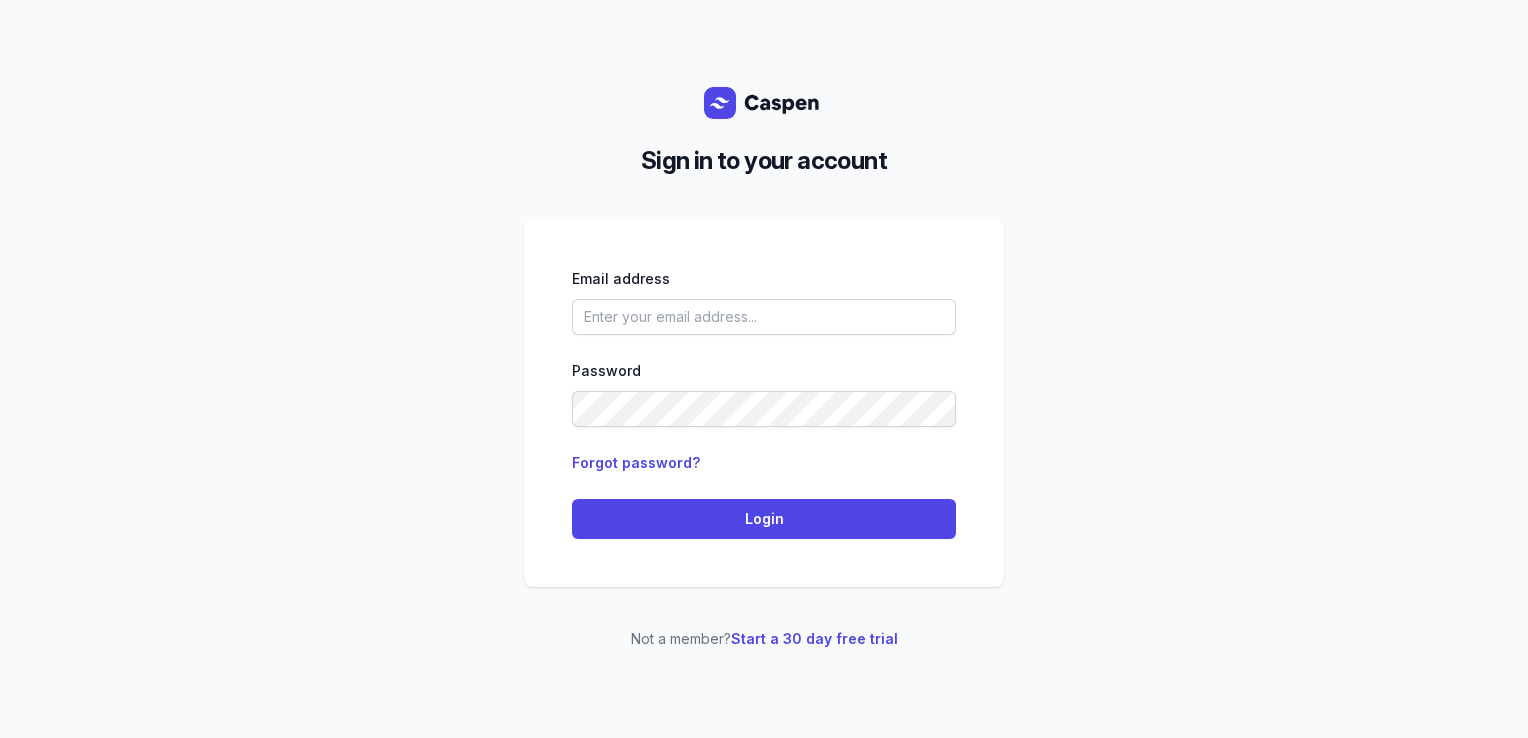 scroll, scrollTop: 0, scrollLeft: 0, axis: both 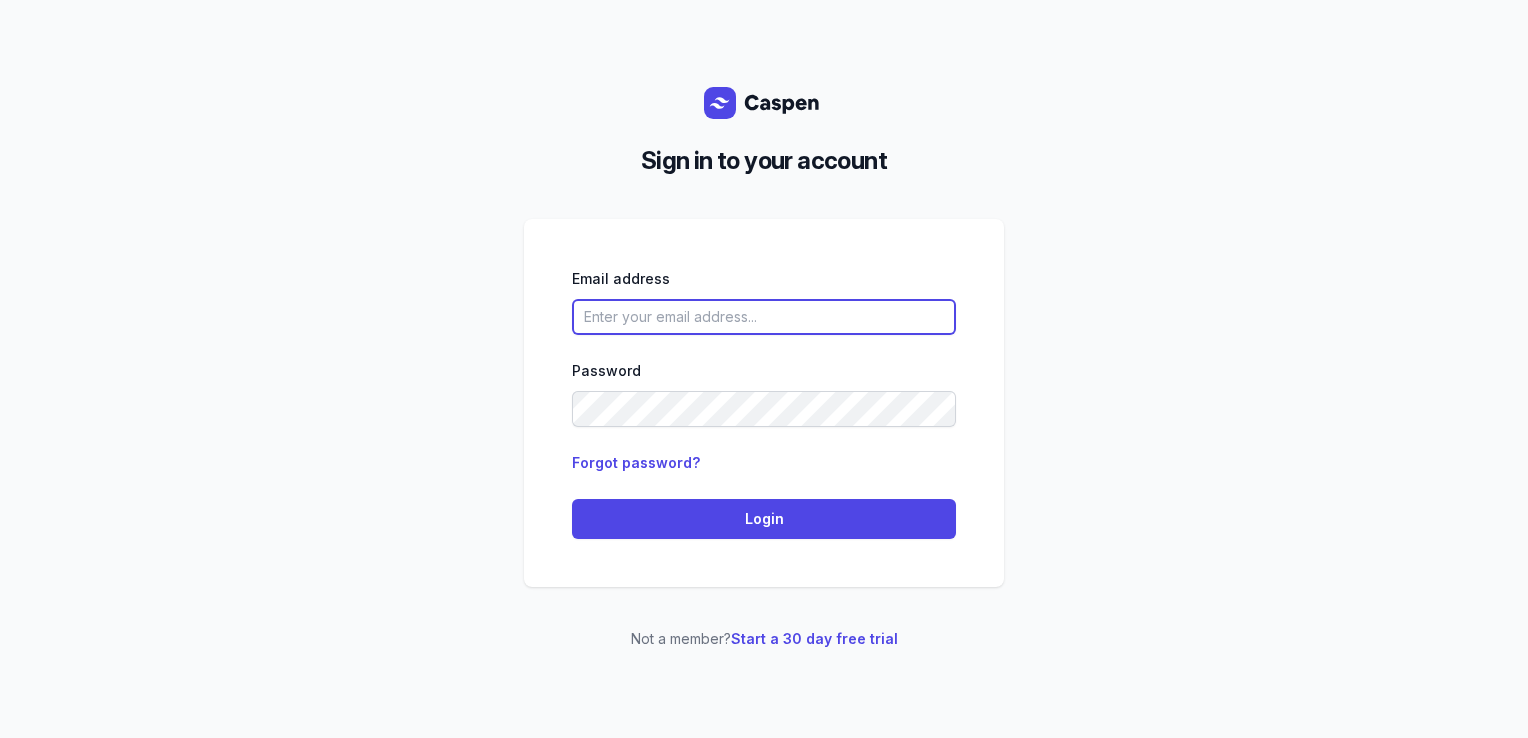 type on "[PERSON_NAME][EMAIL_ADDRESS][DOMAIN_NAME][PERSON_NAME]" 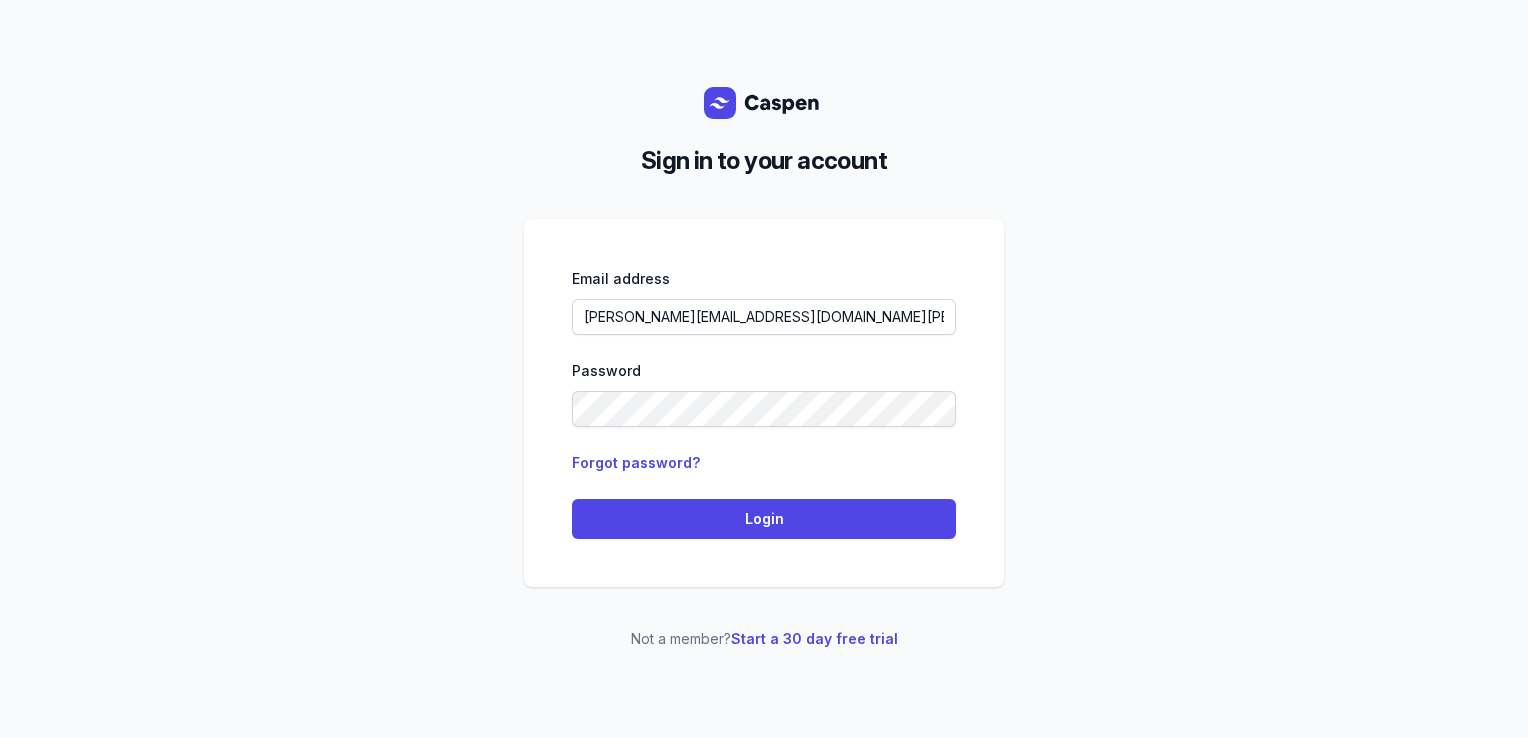 click on "Email address [PERSON_NAME][EMAIL_ADDRESS][DOMAIN_NAME][PERSON_NAME] Password Forgot password?  Login" at bounding box center (764, 403) 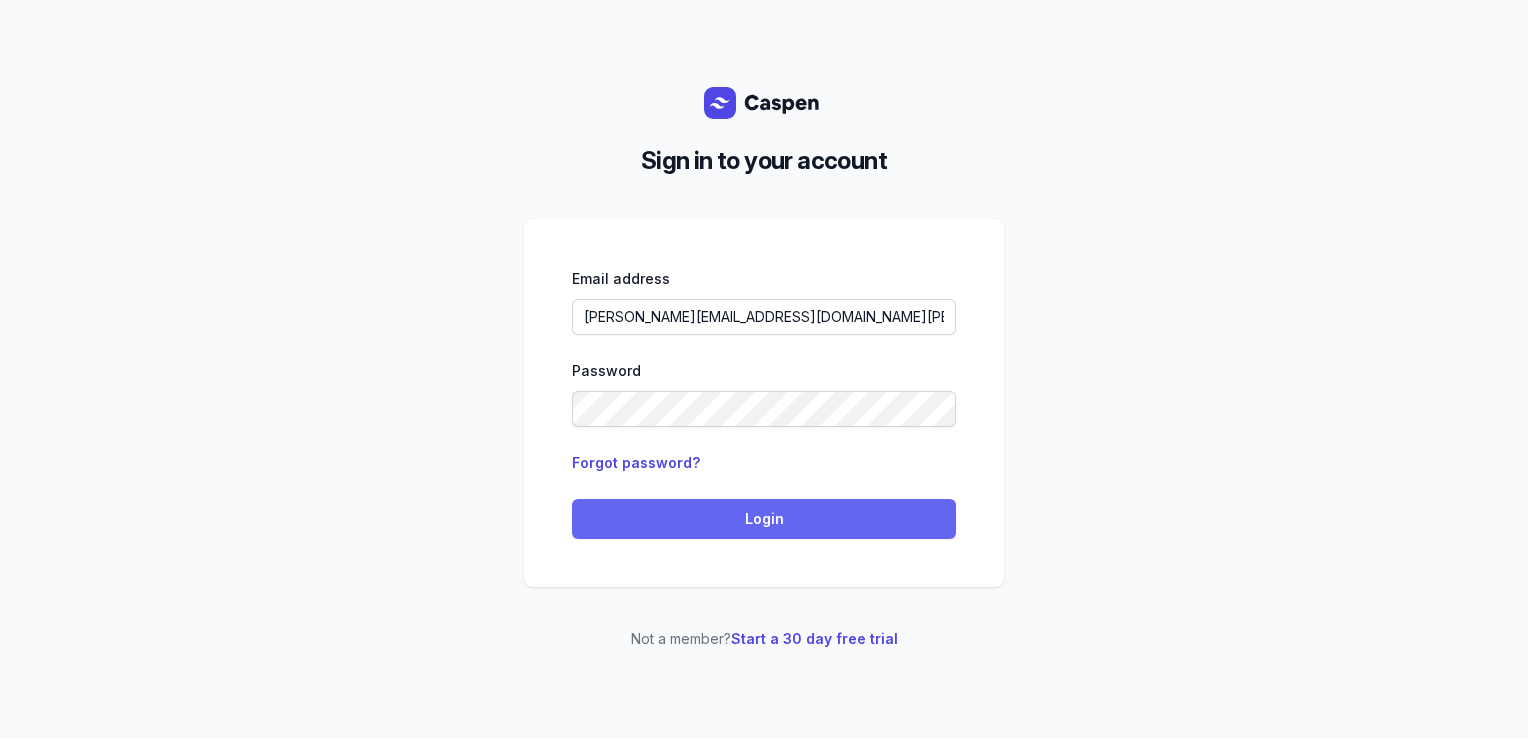 click on "Login" at bounding box center [764, 519] 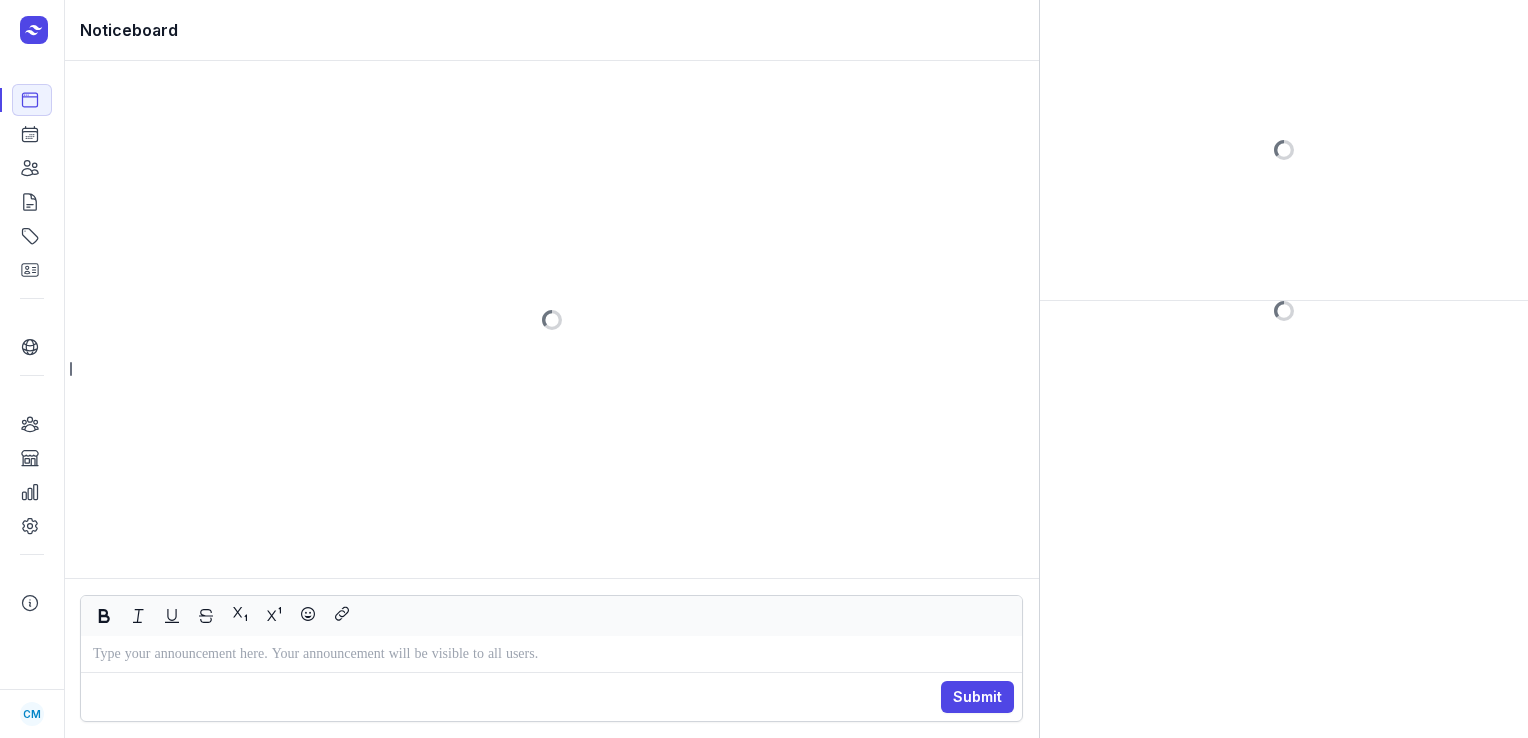 scroll, scrollTop: 0, scrollLeft: 0, axis: both 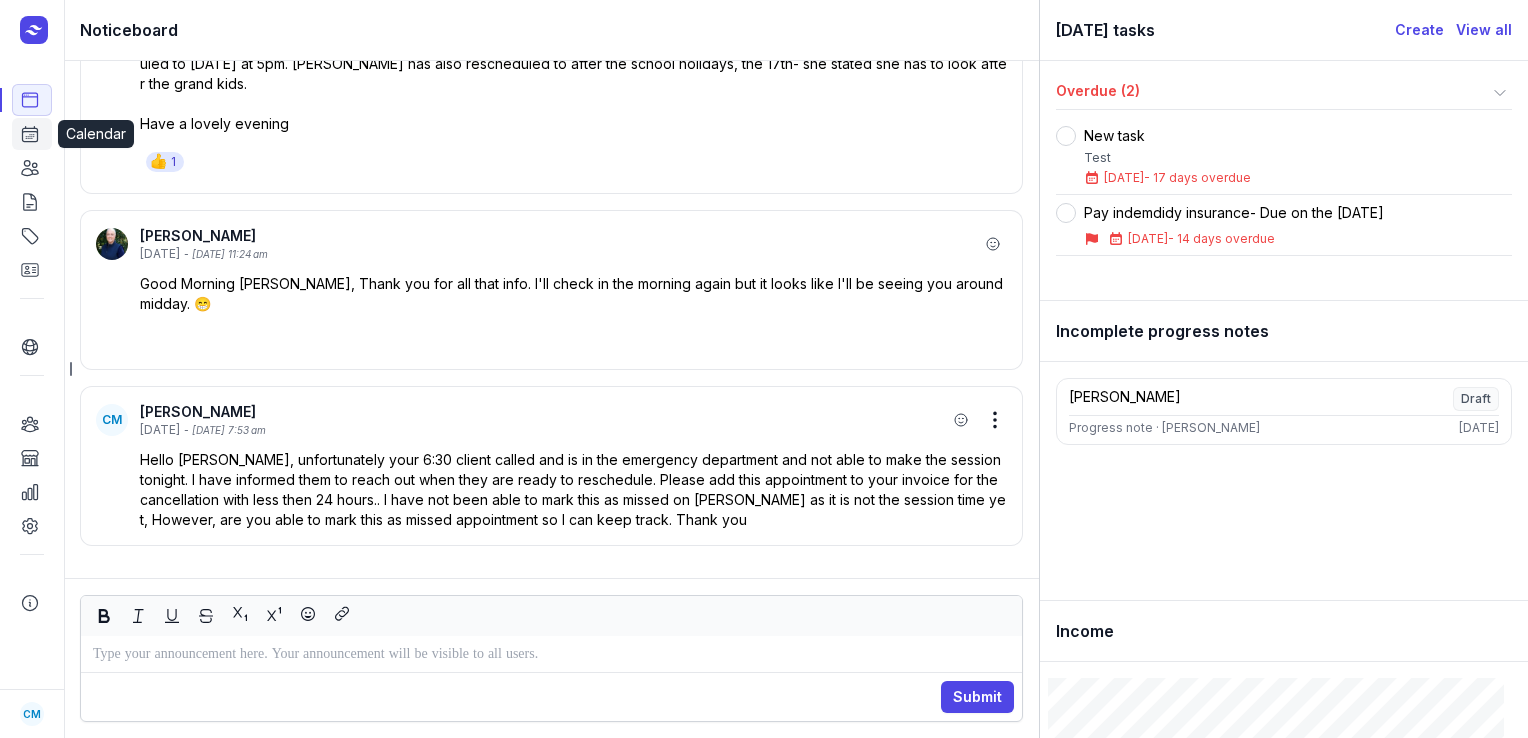 click on "Calendar" 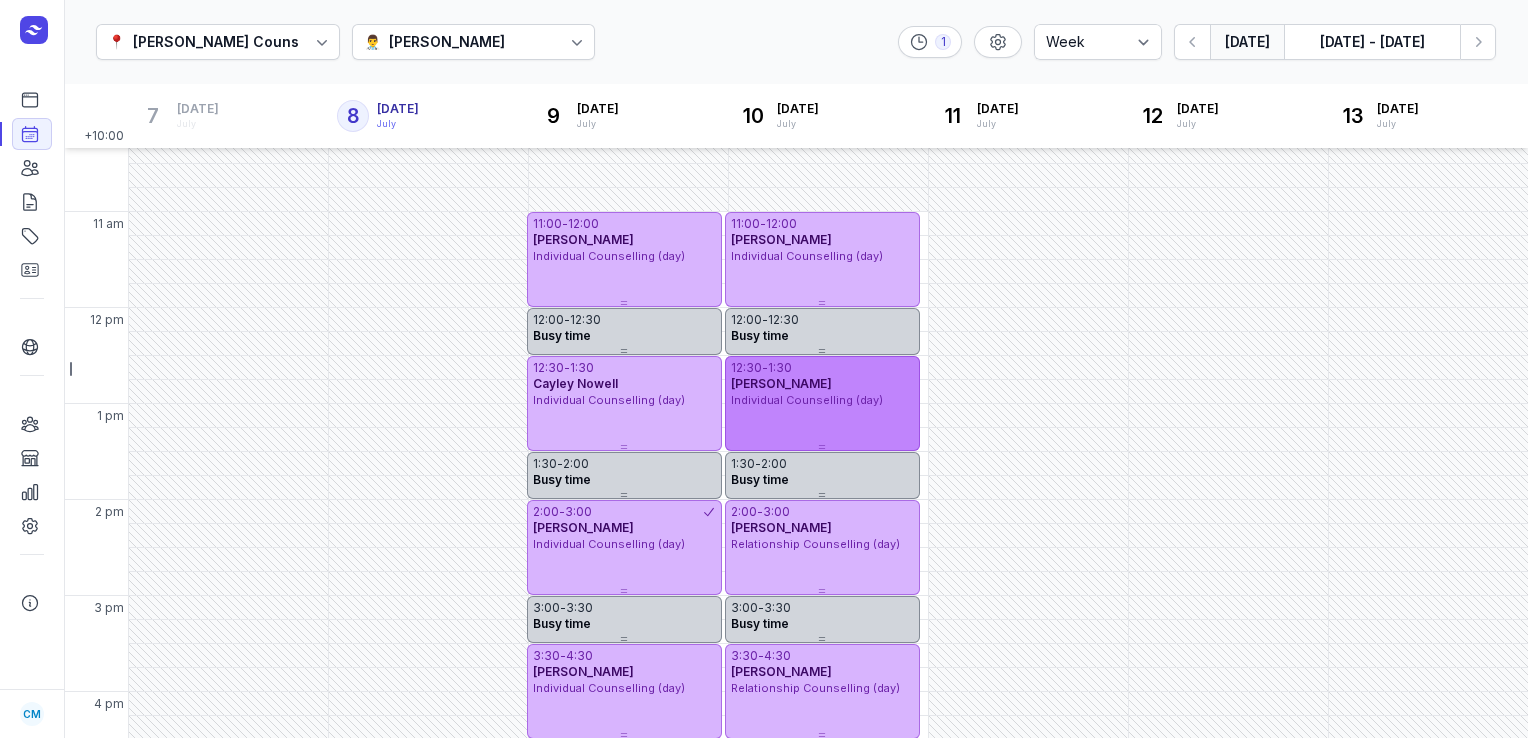 scroll, scrollTop: 212, scrollLeft: 0, axis: vertical 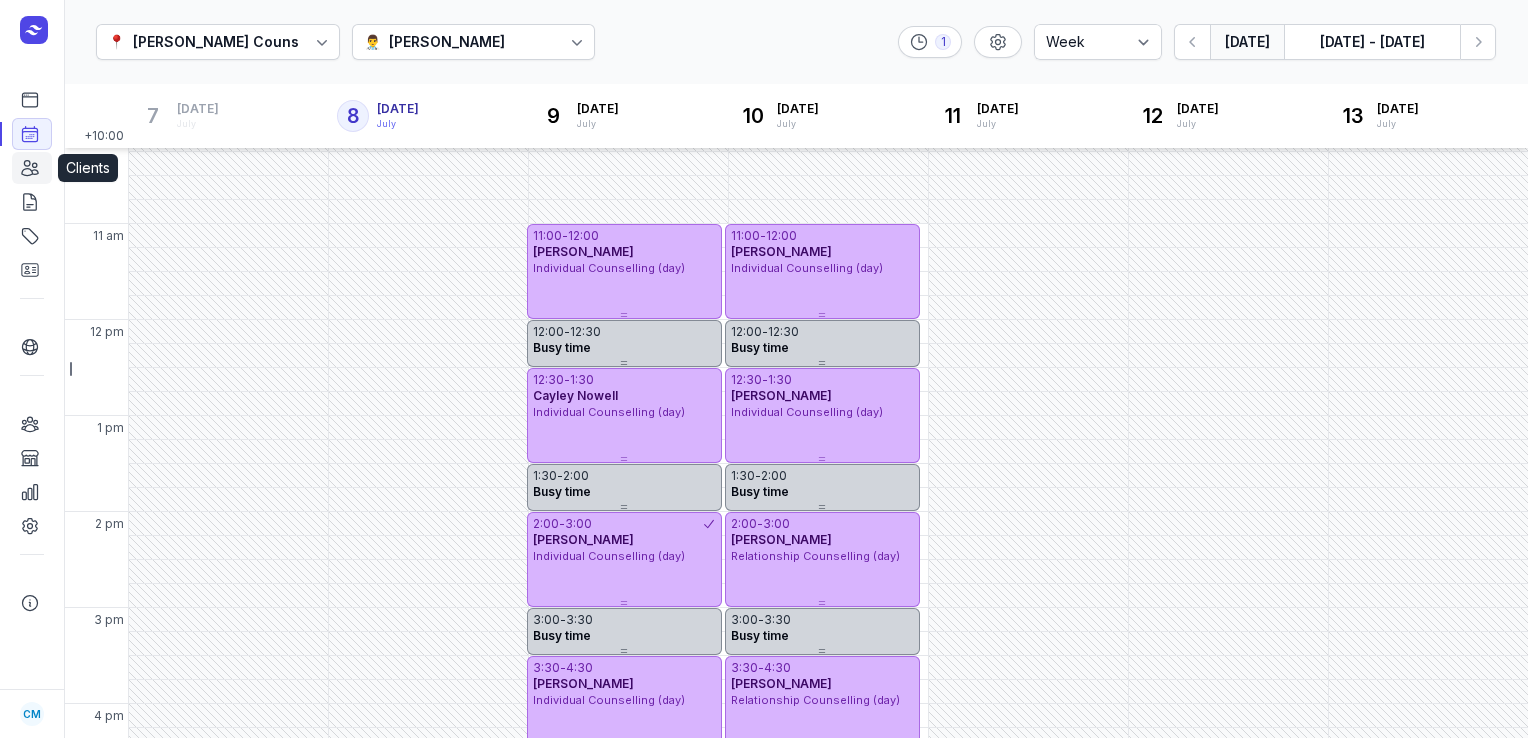 click 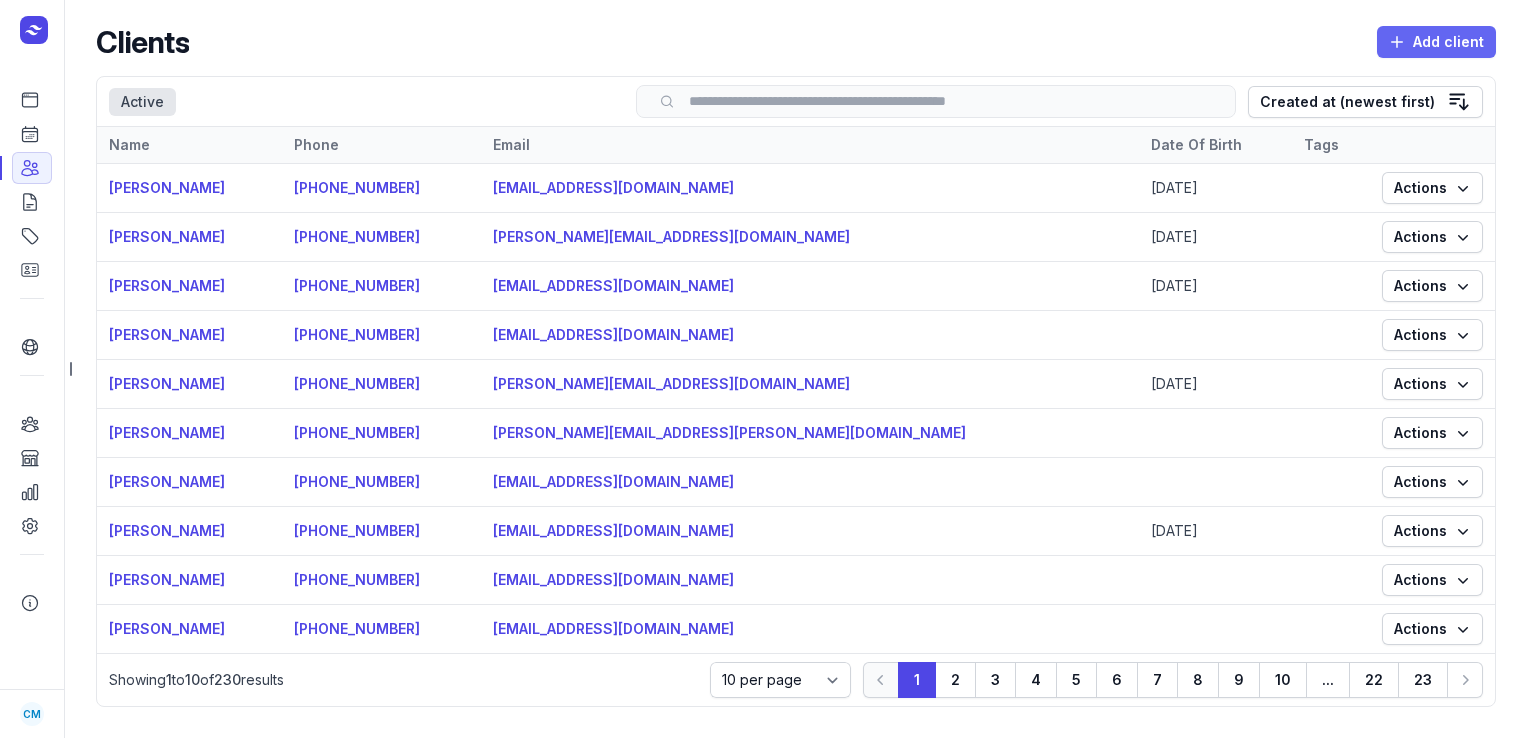 click 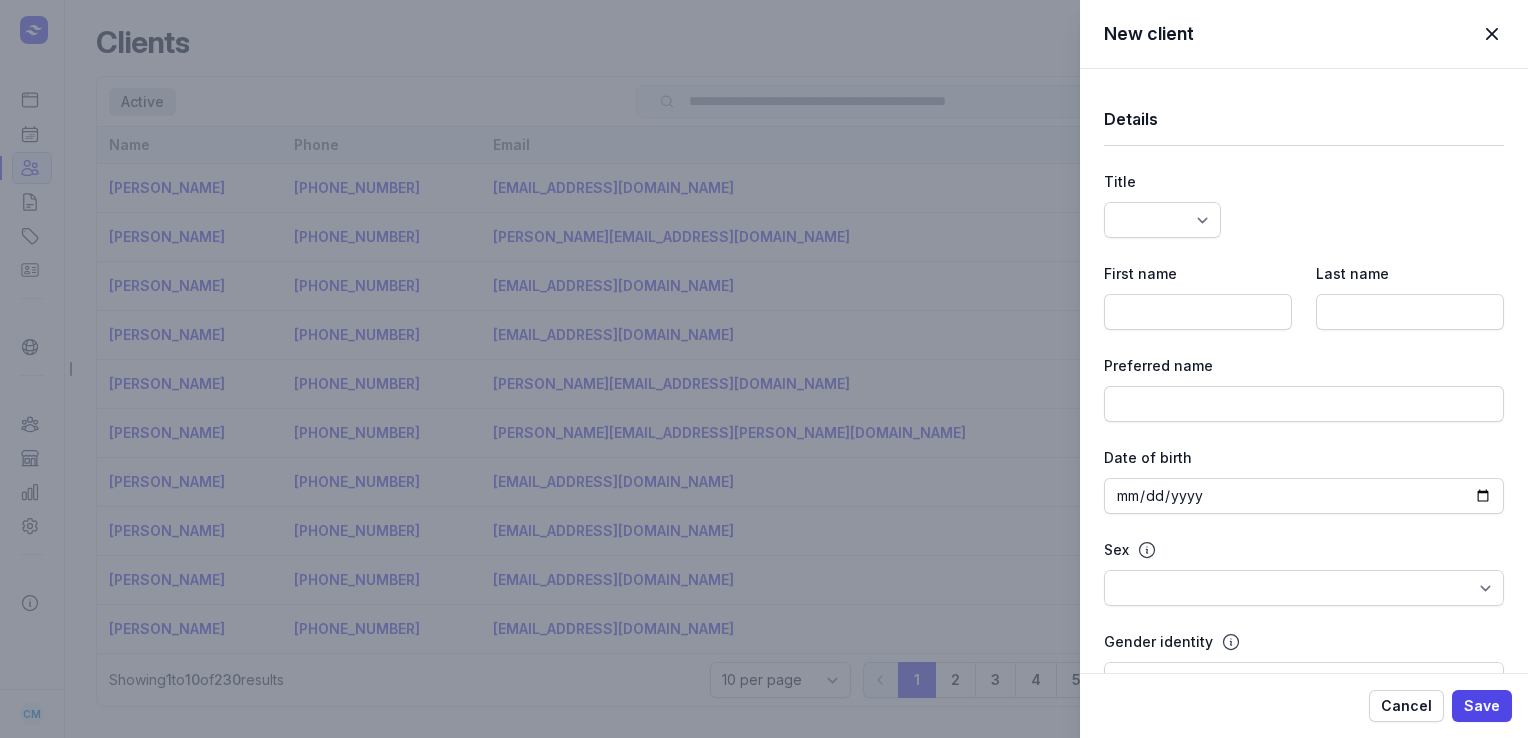 select 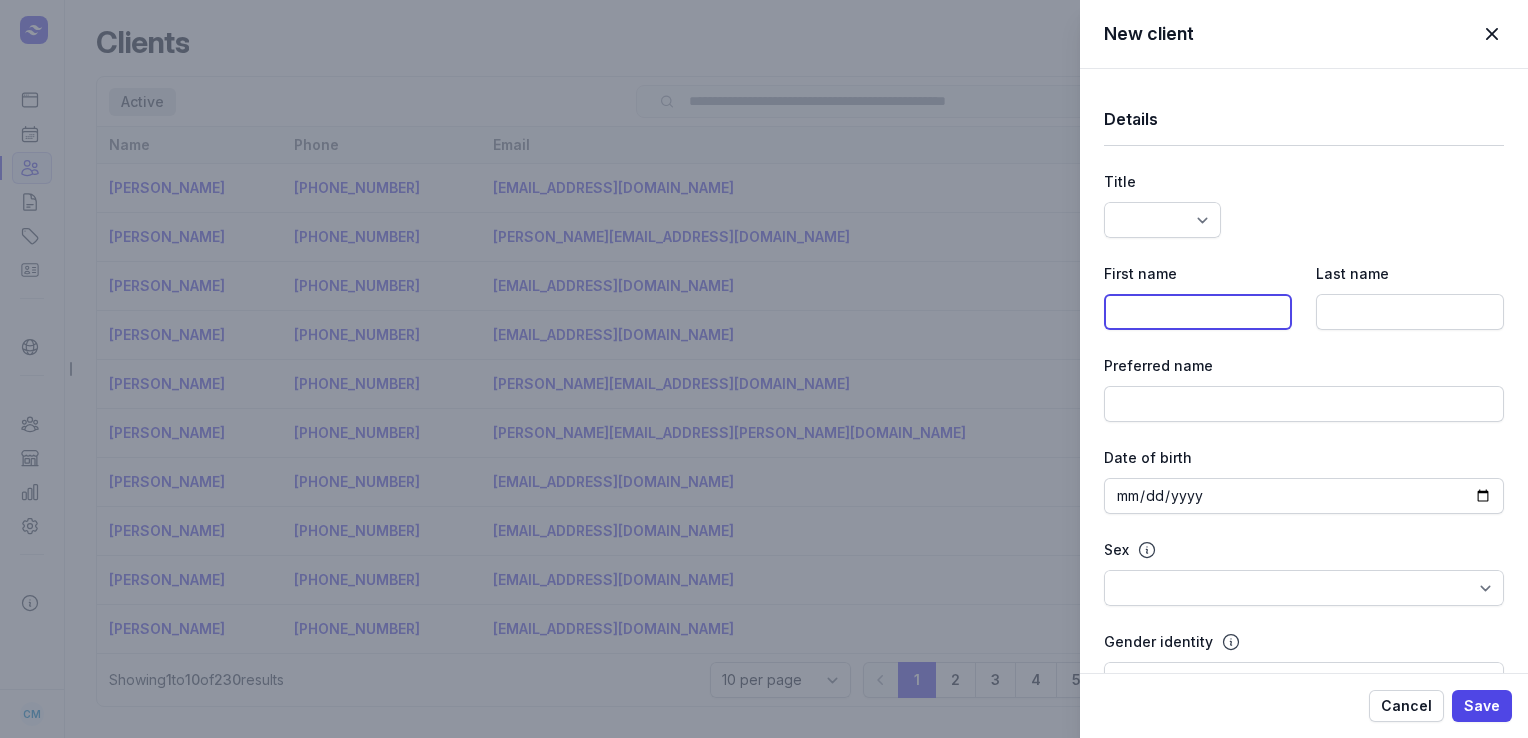 click 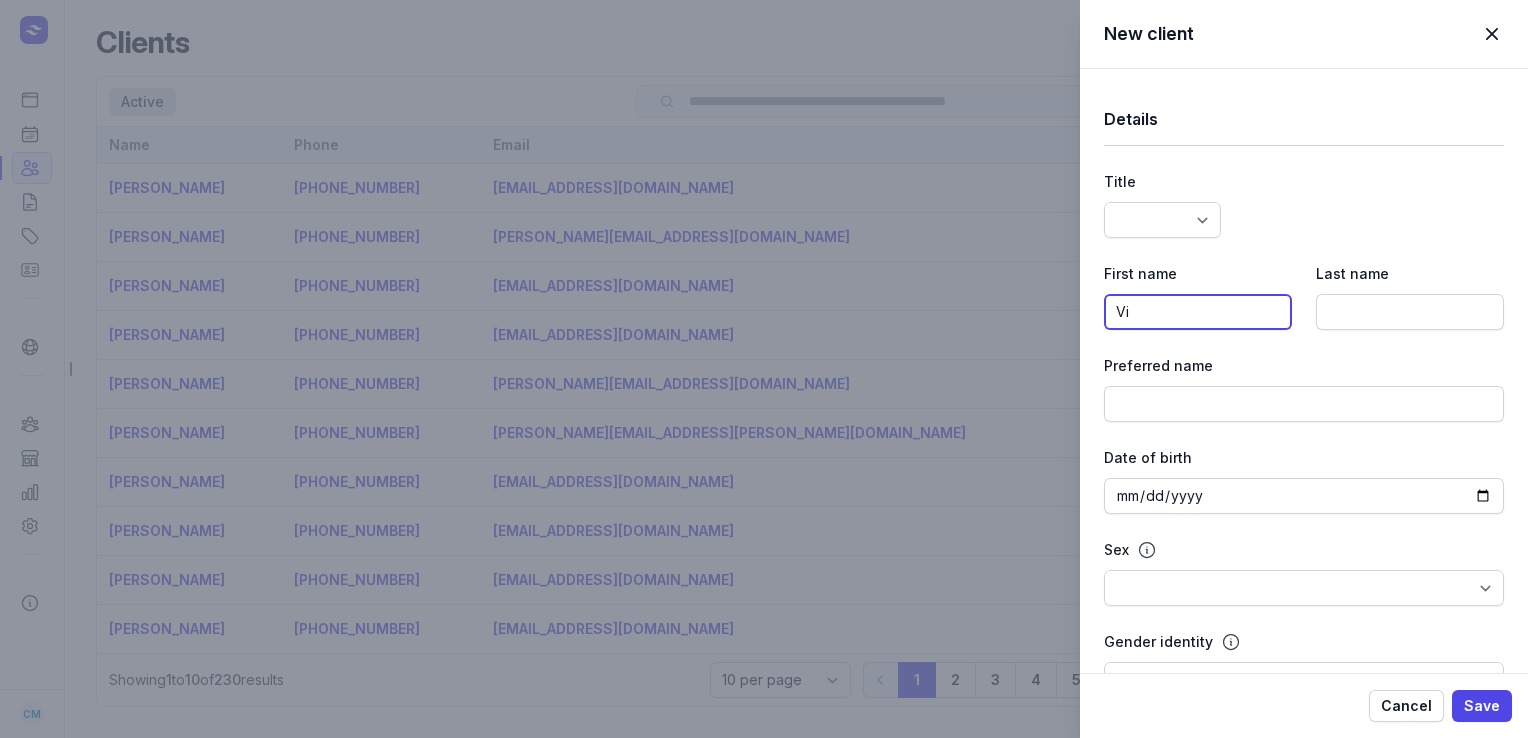 type on "Vi" 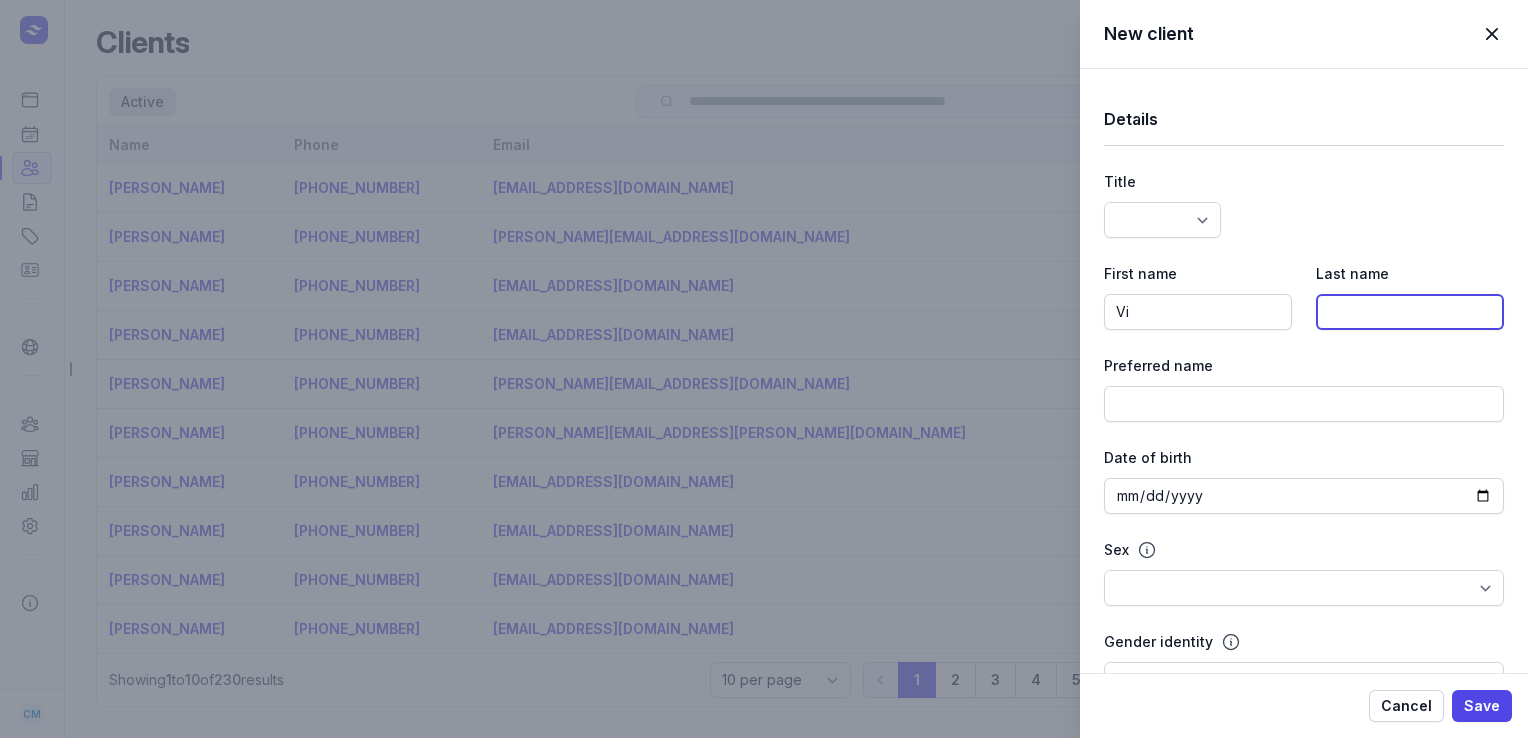 click 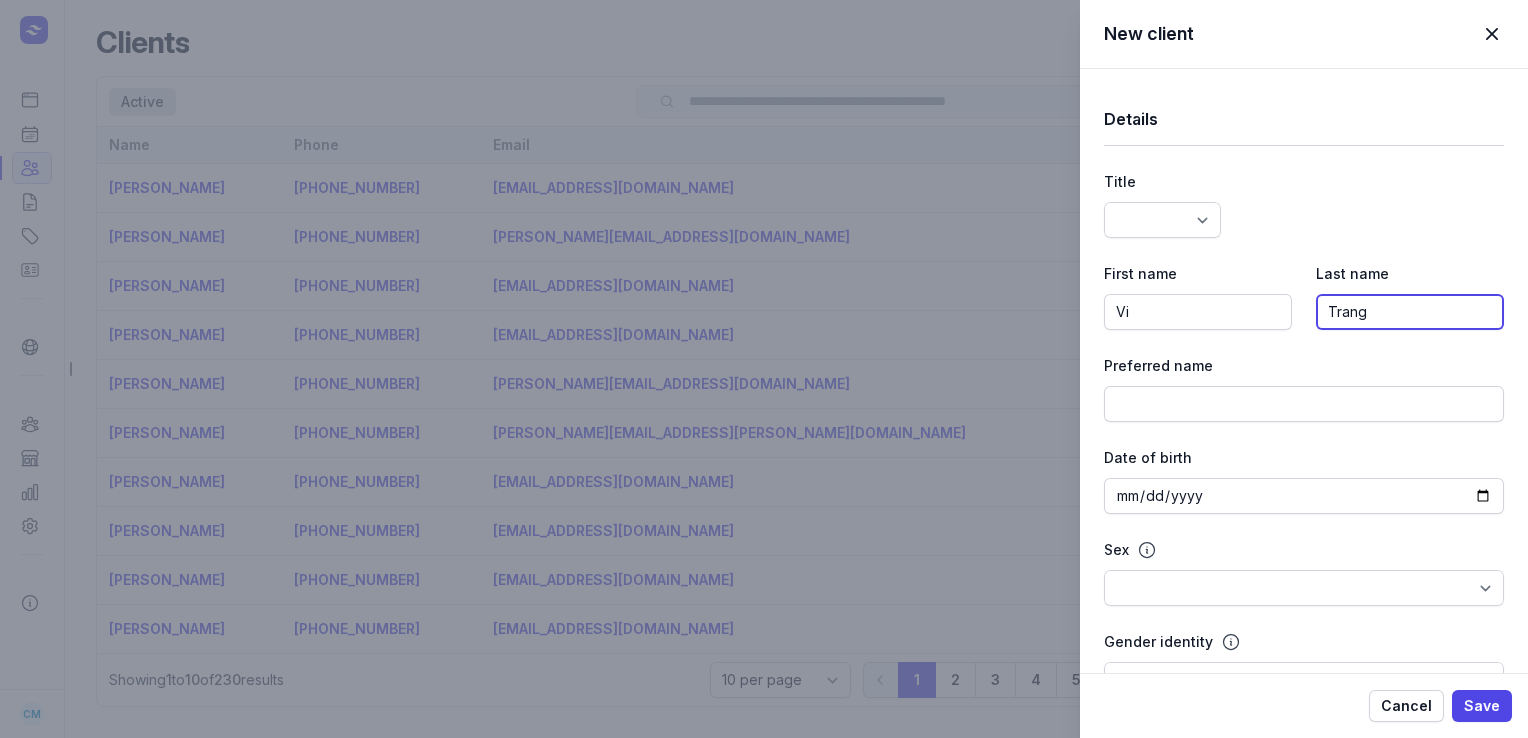 type on "Trang" 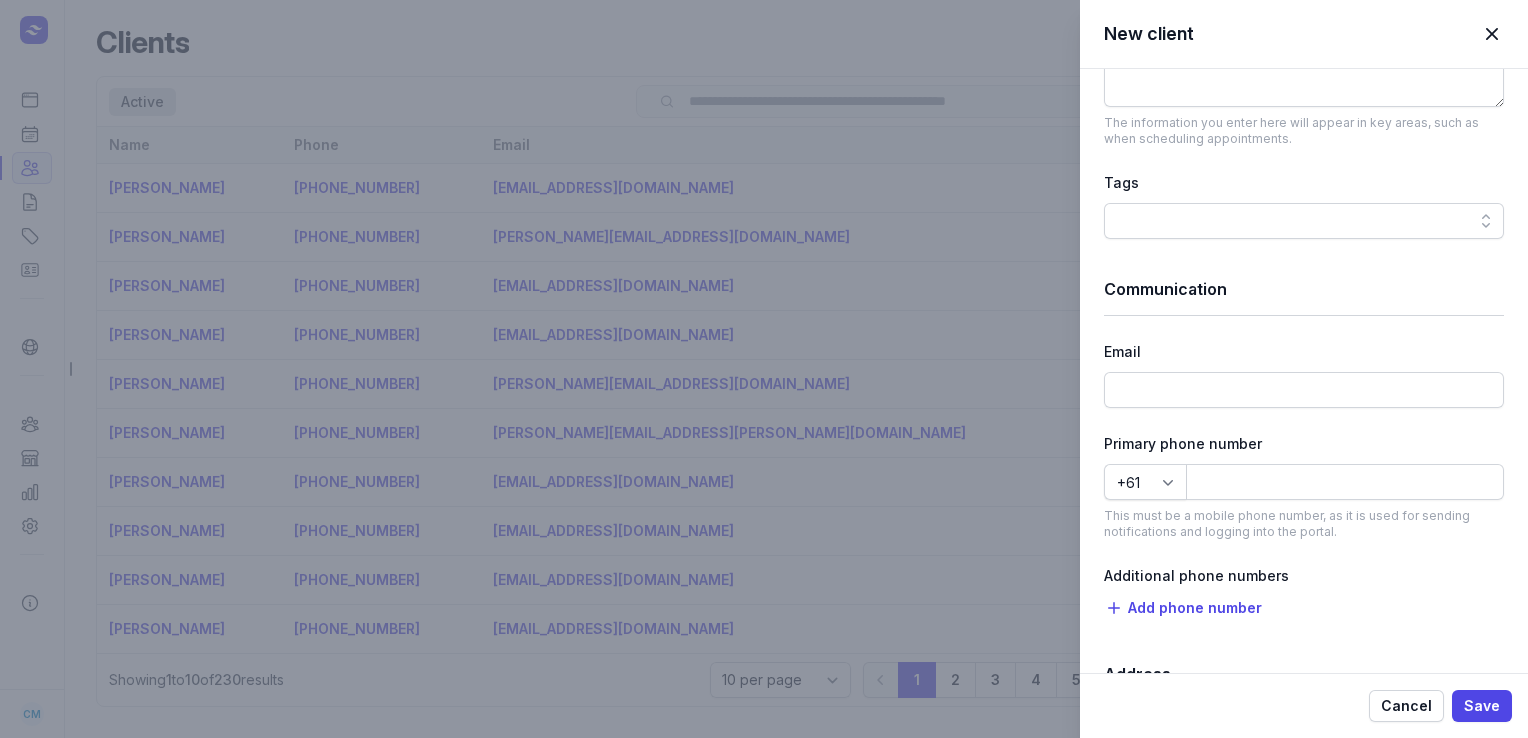 scroll, scrollTop: 960, scrollLeft: 0, axis: vertical 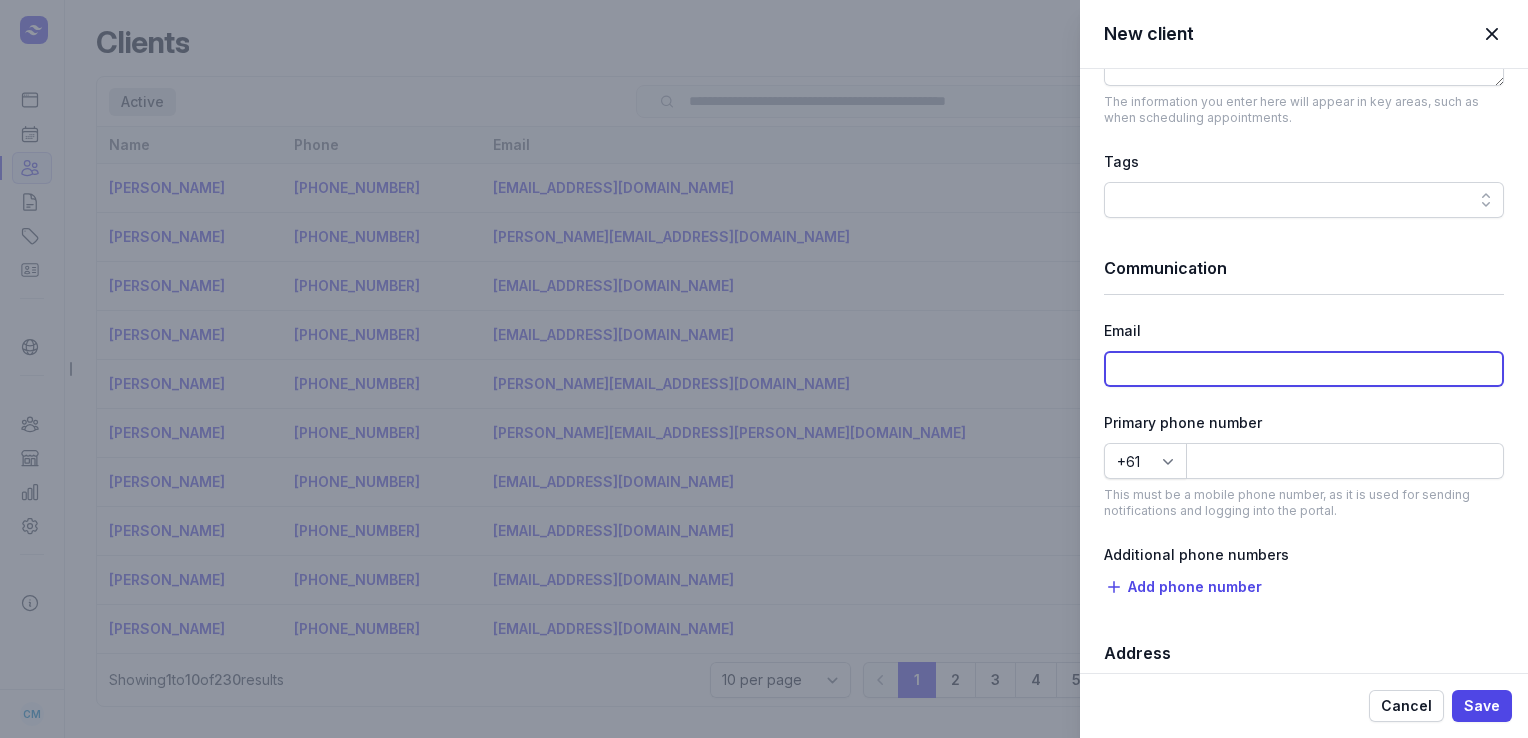 click 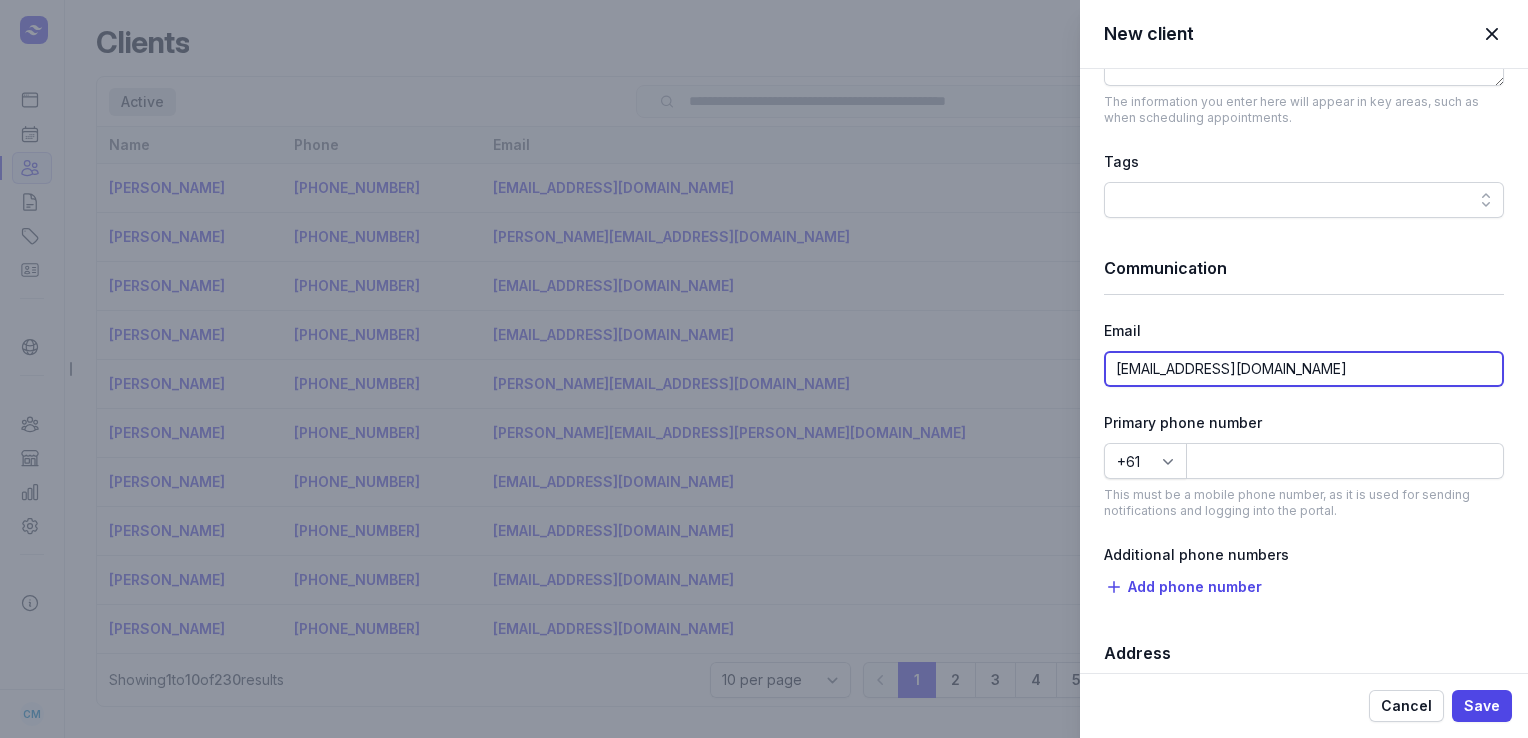 type on "vitrang161@gmail.com" 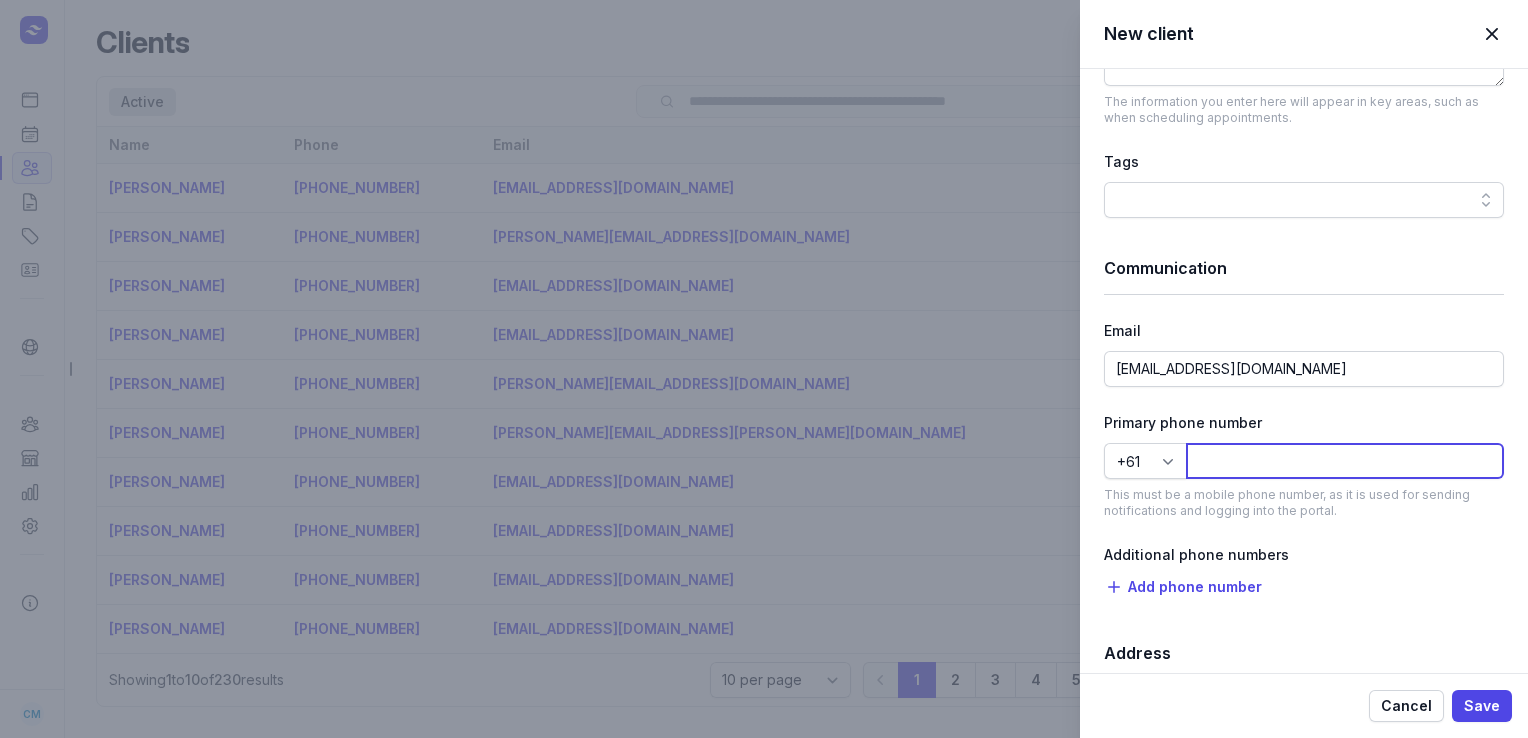 click 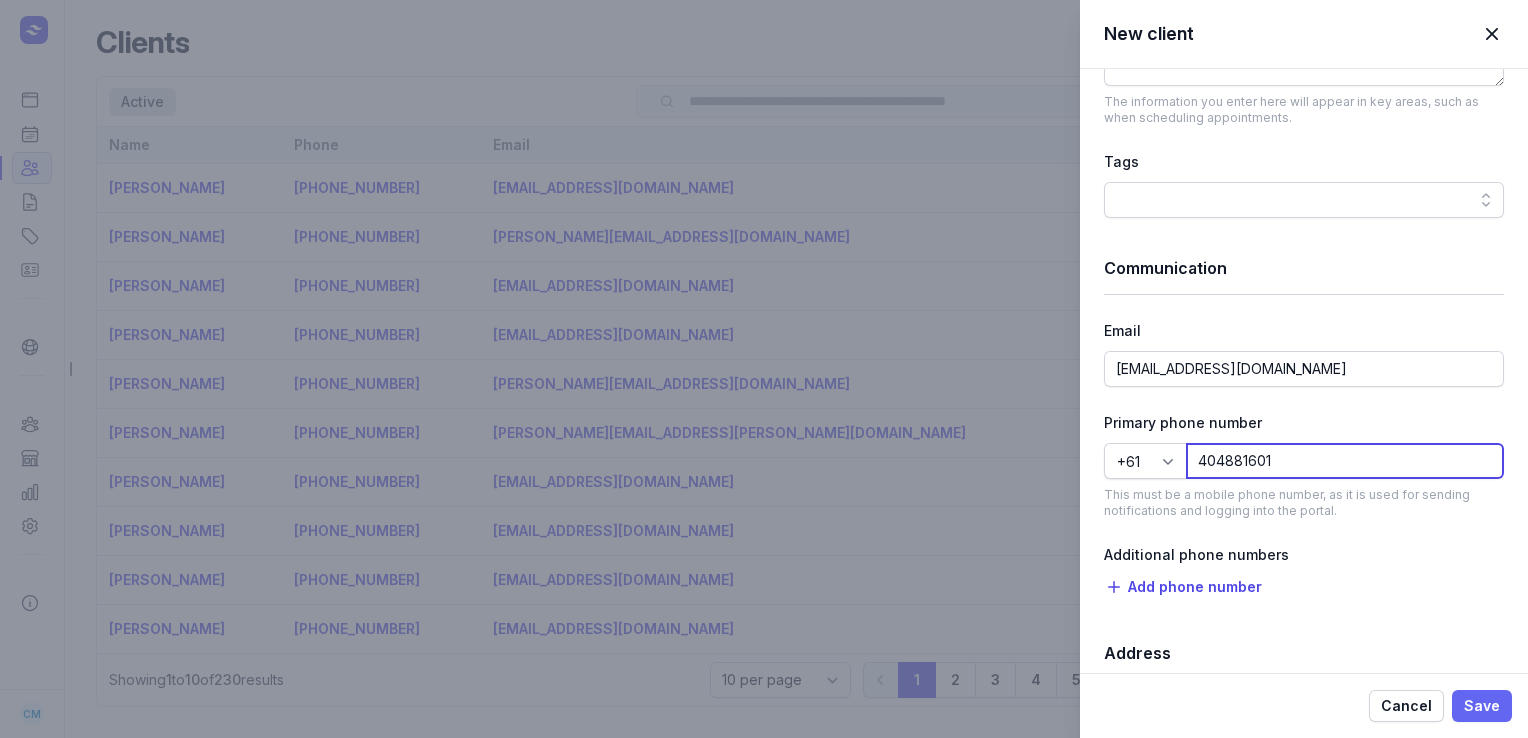 type on "404881601" 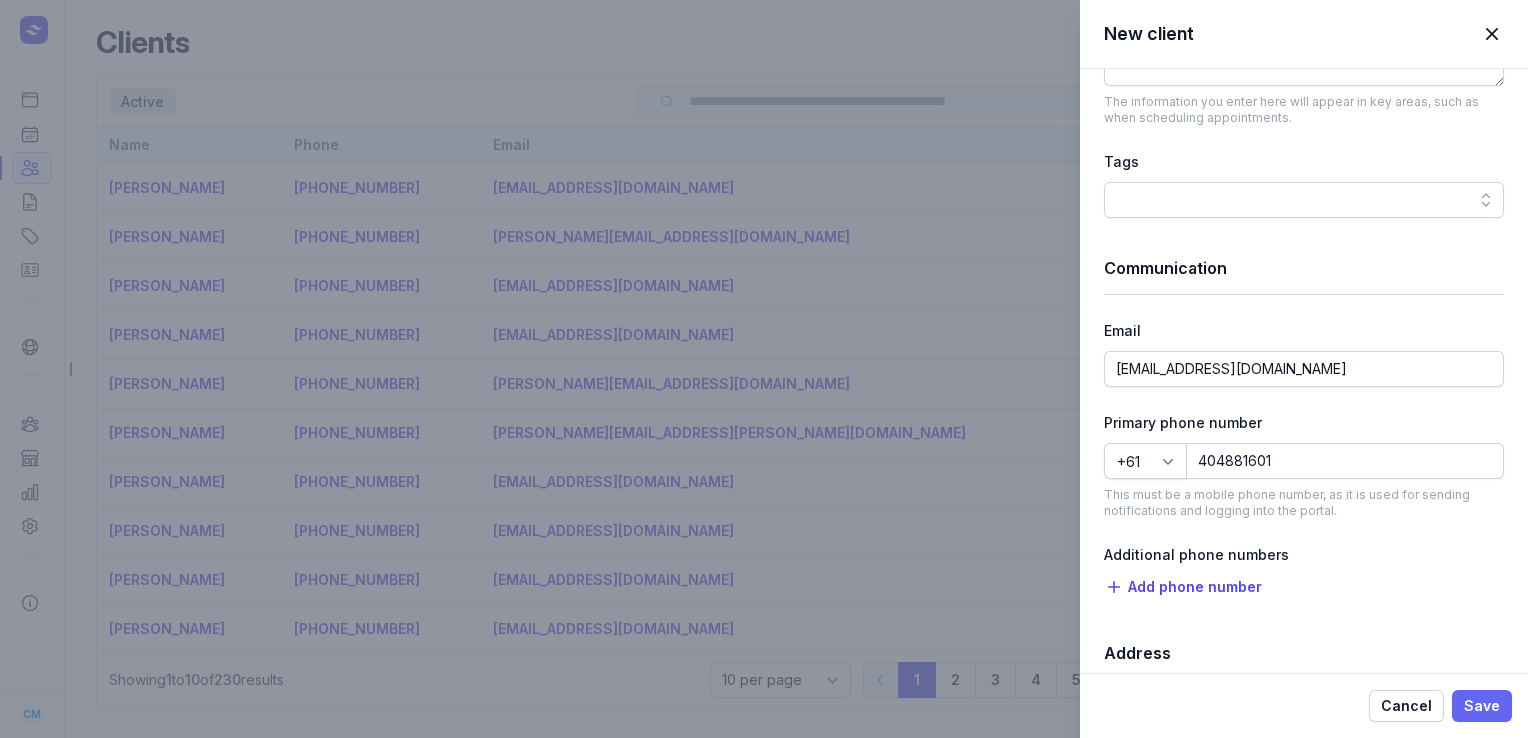 click on "Save" 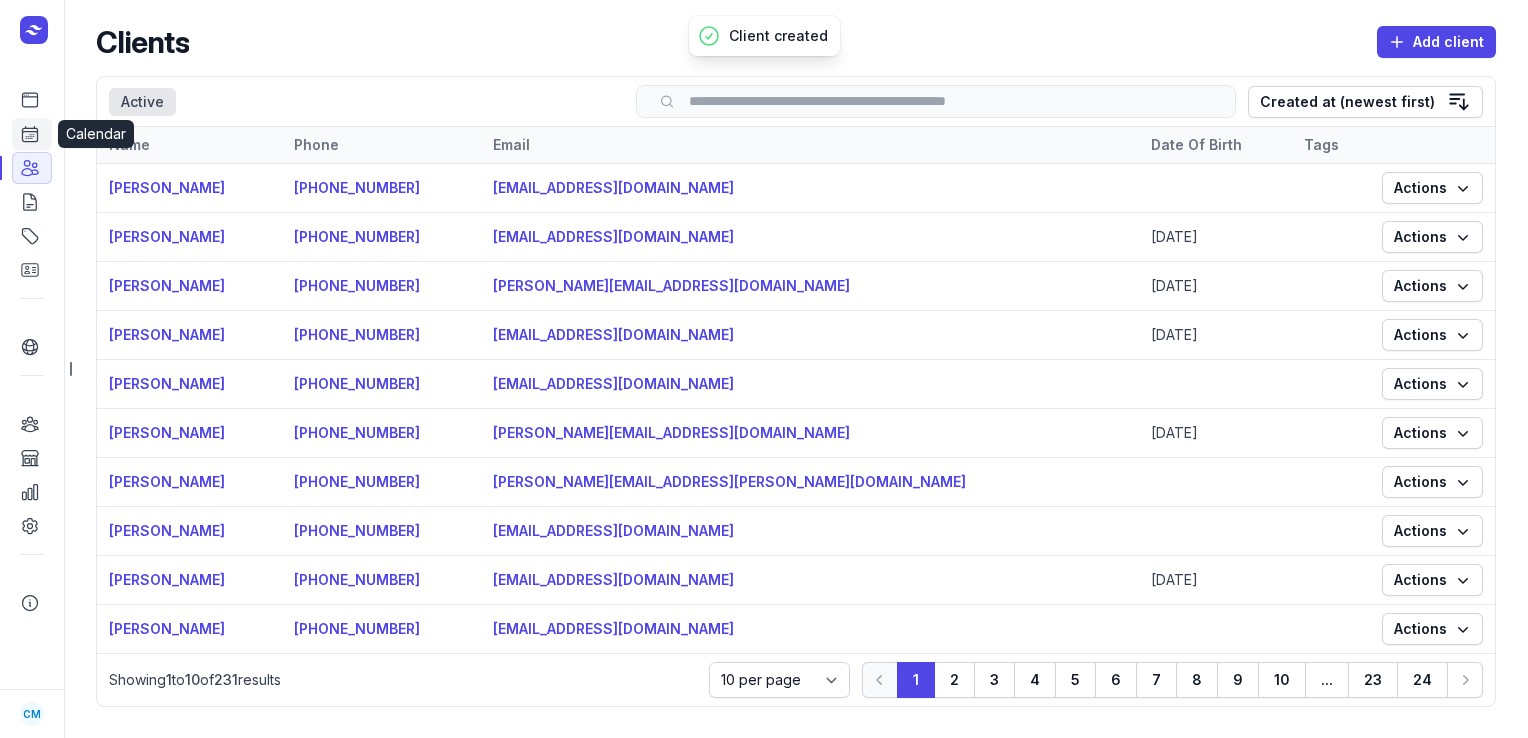 click 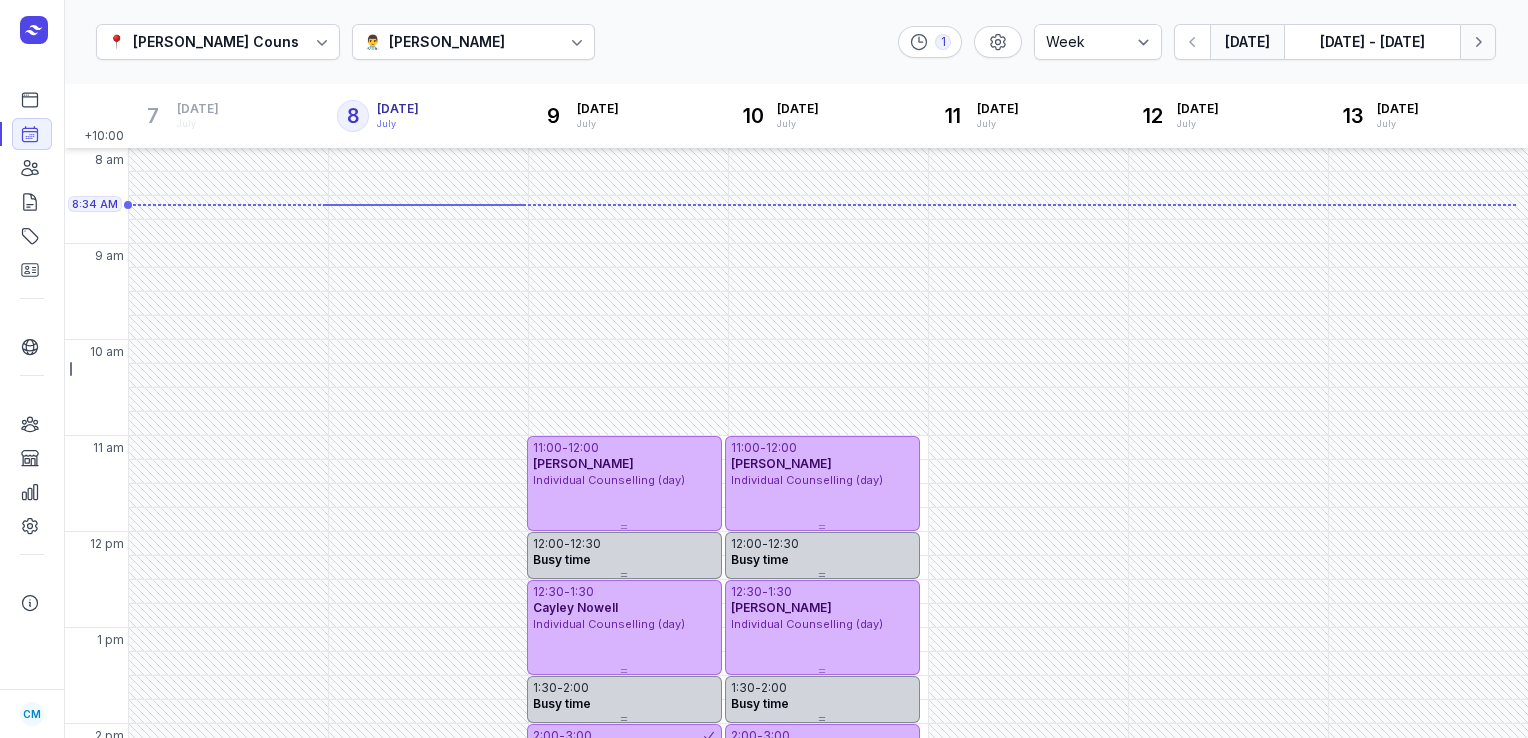 click 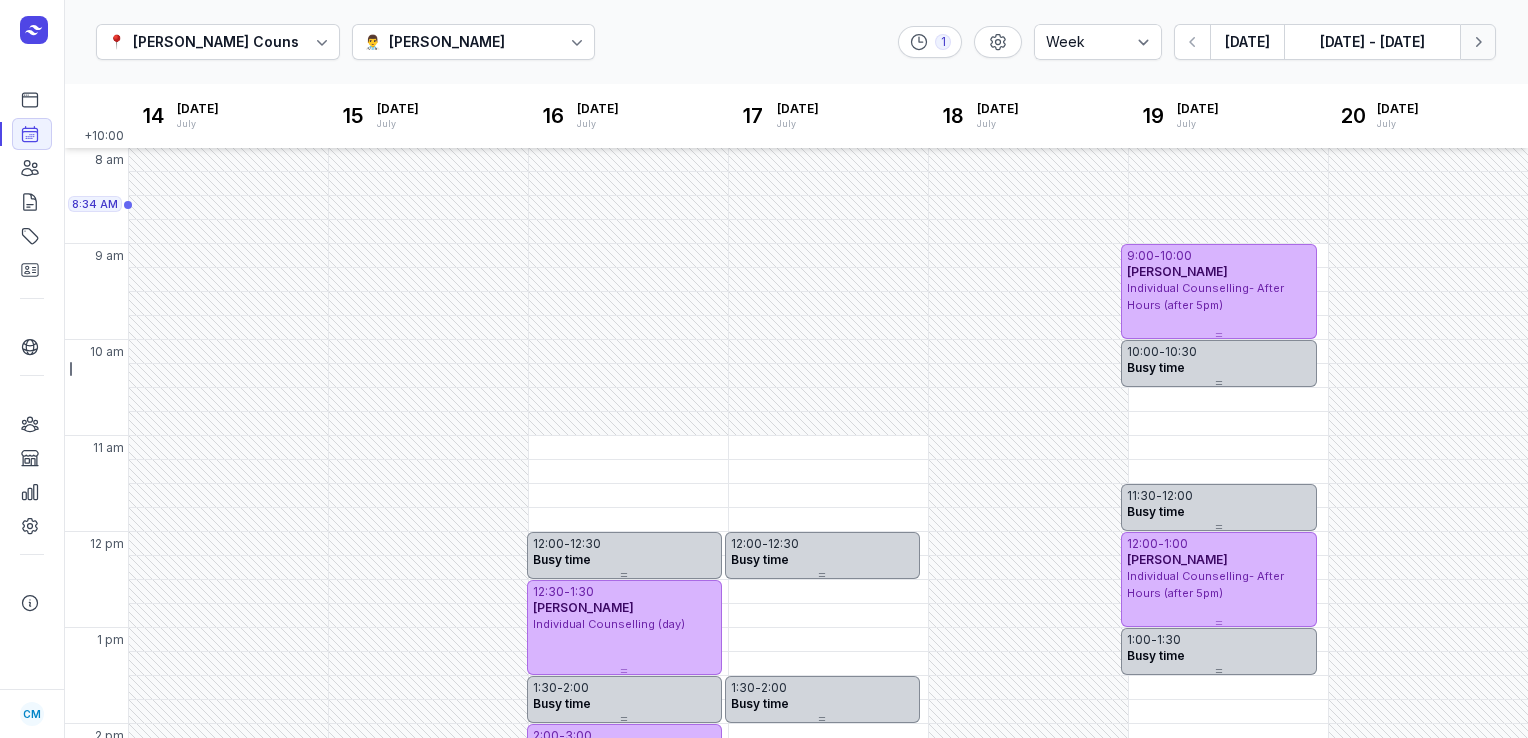 click 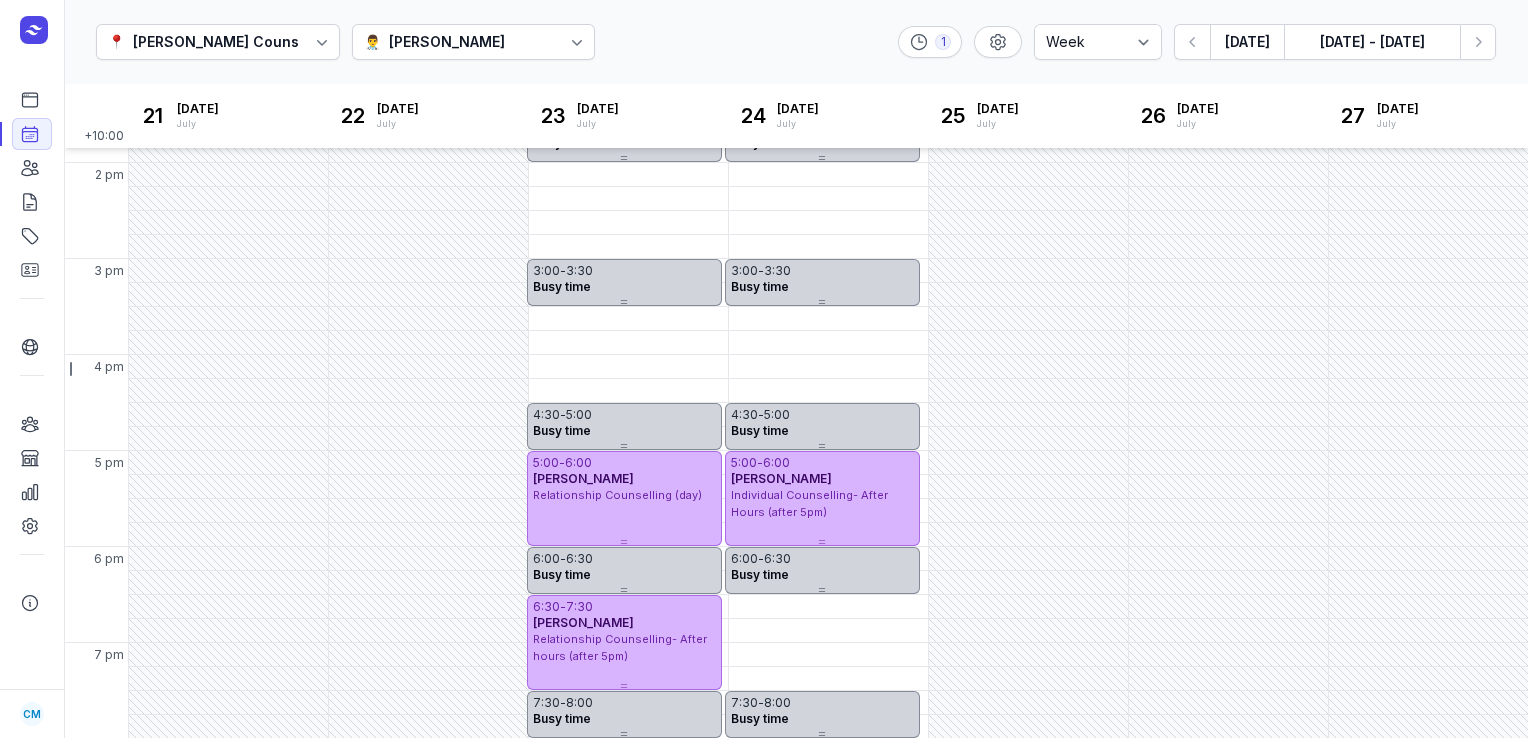 scroll, scrollTop: 560, scrollLeft: 0, axis: vertical 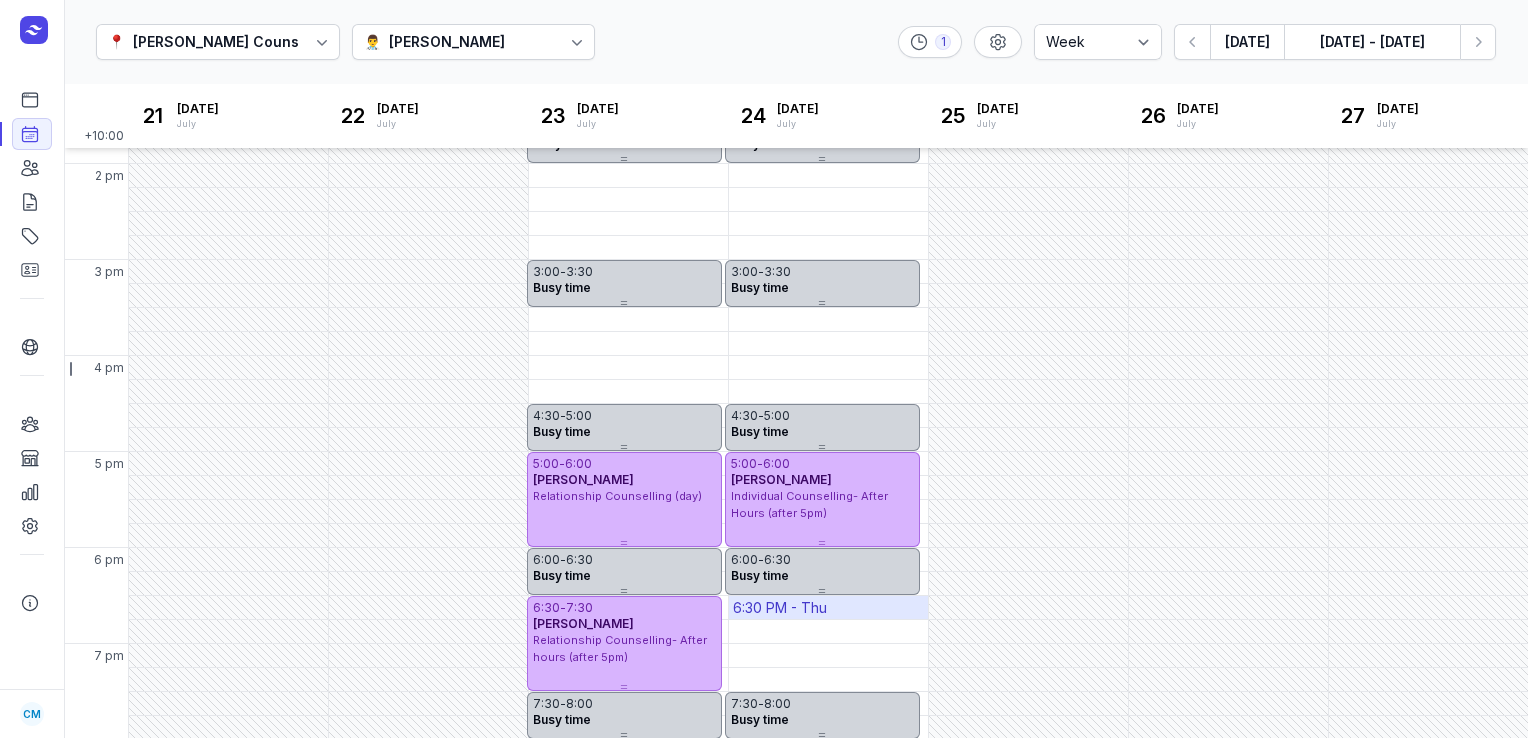 click on "6:30 PM - Thu" at bounding box center [780, 608] 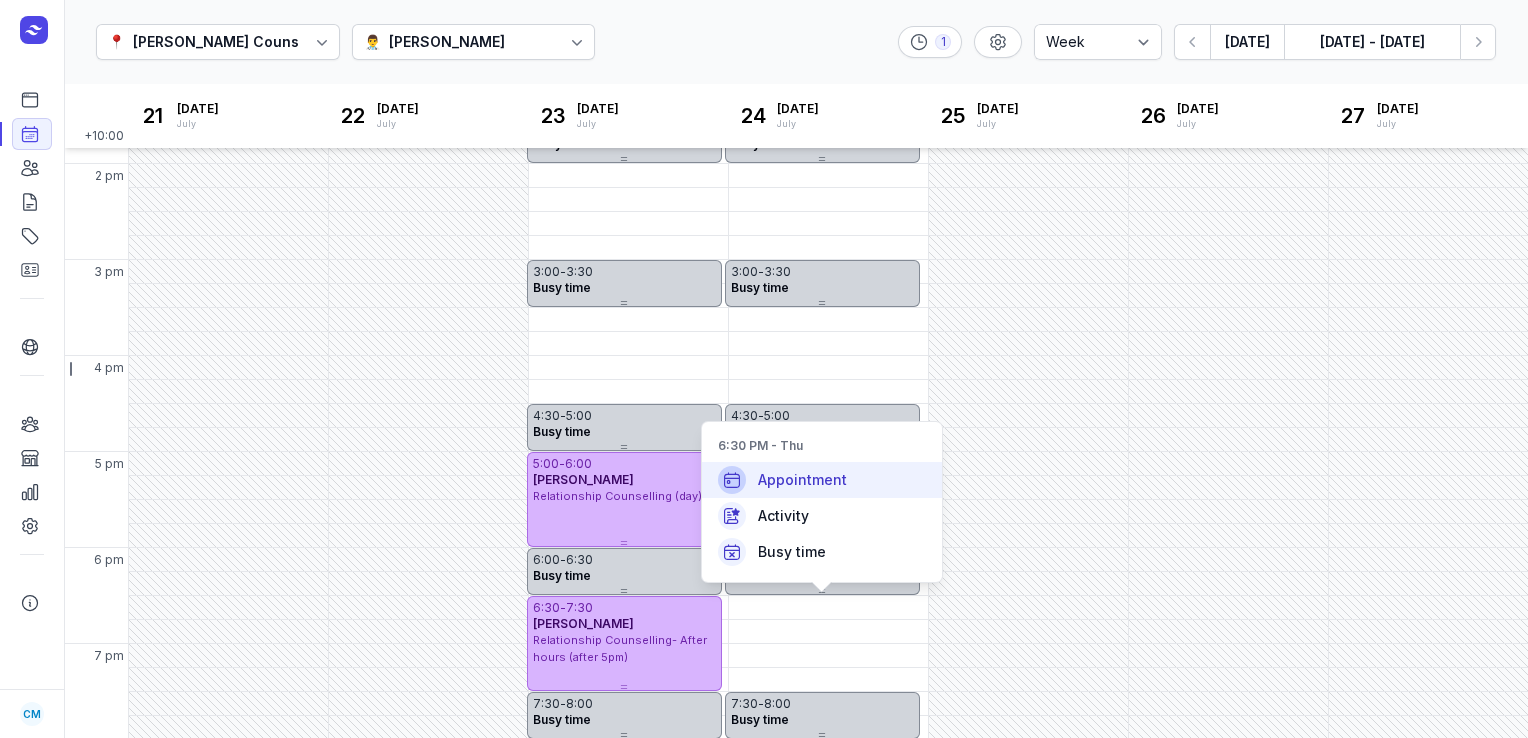 click on "Appointment" at bounding box center (822, 480) 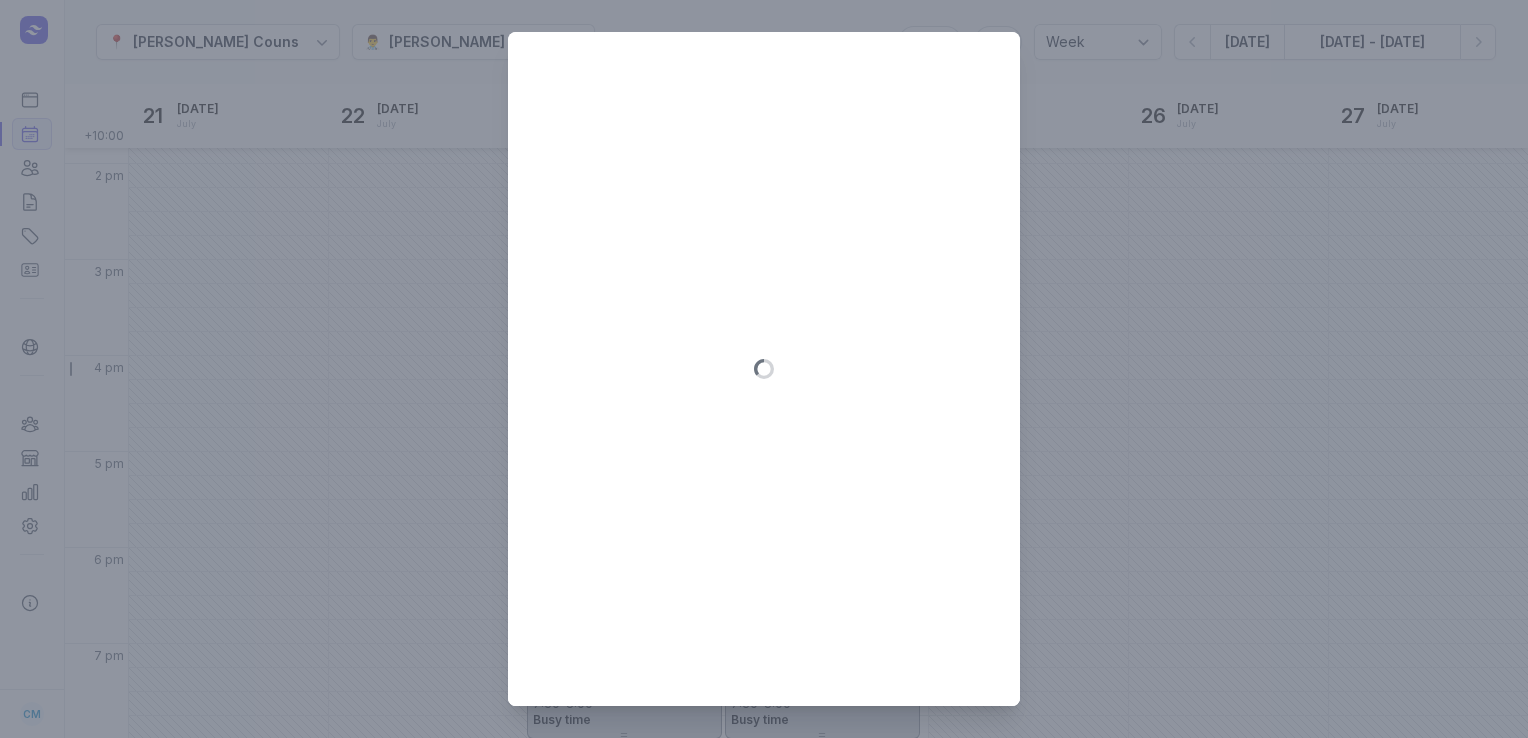 type on "2025-07-24" 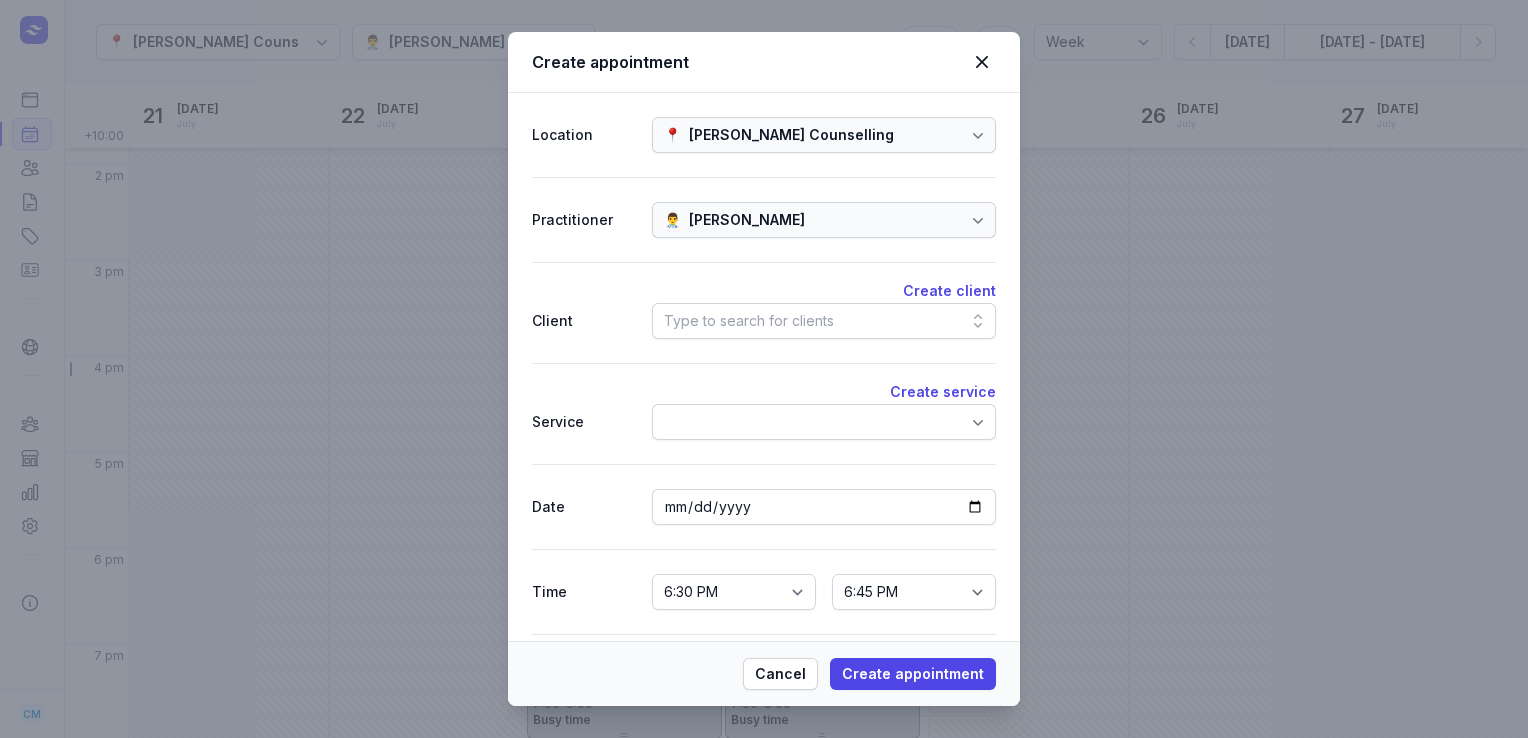 click on "Type to search for clients" 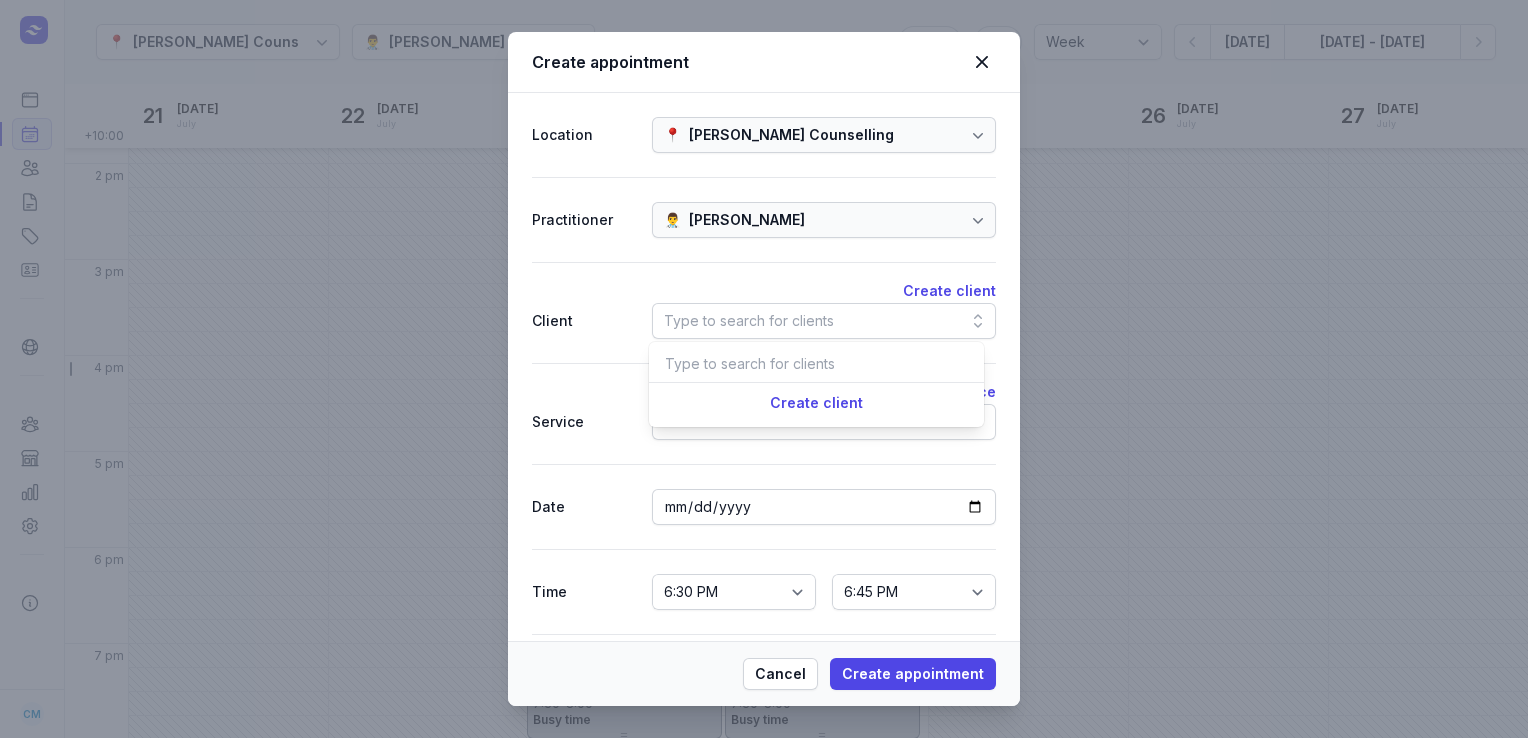 scroll, scrollTop: 0, scrollLeft: 8, axis: horizontal 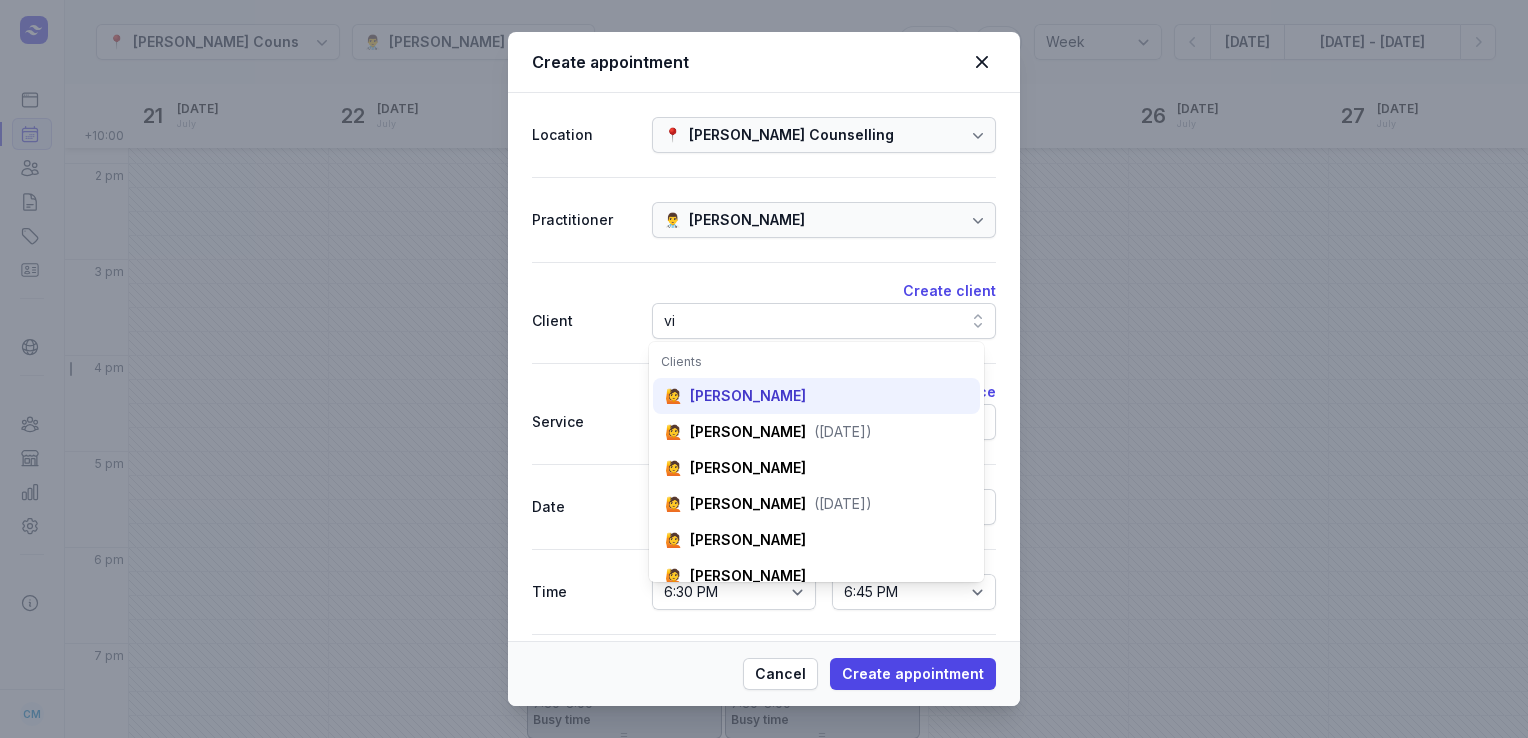 type on "vi" 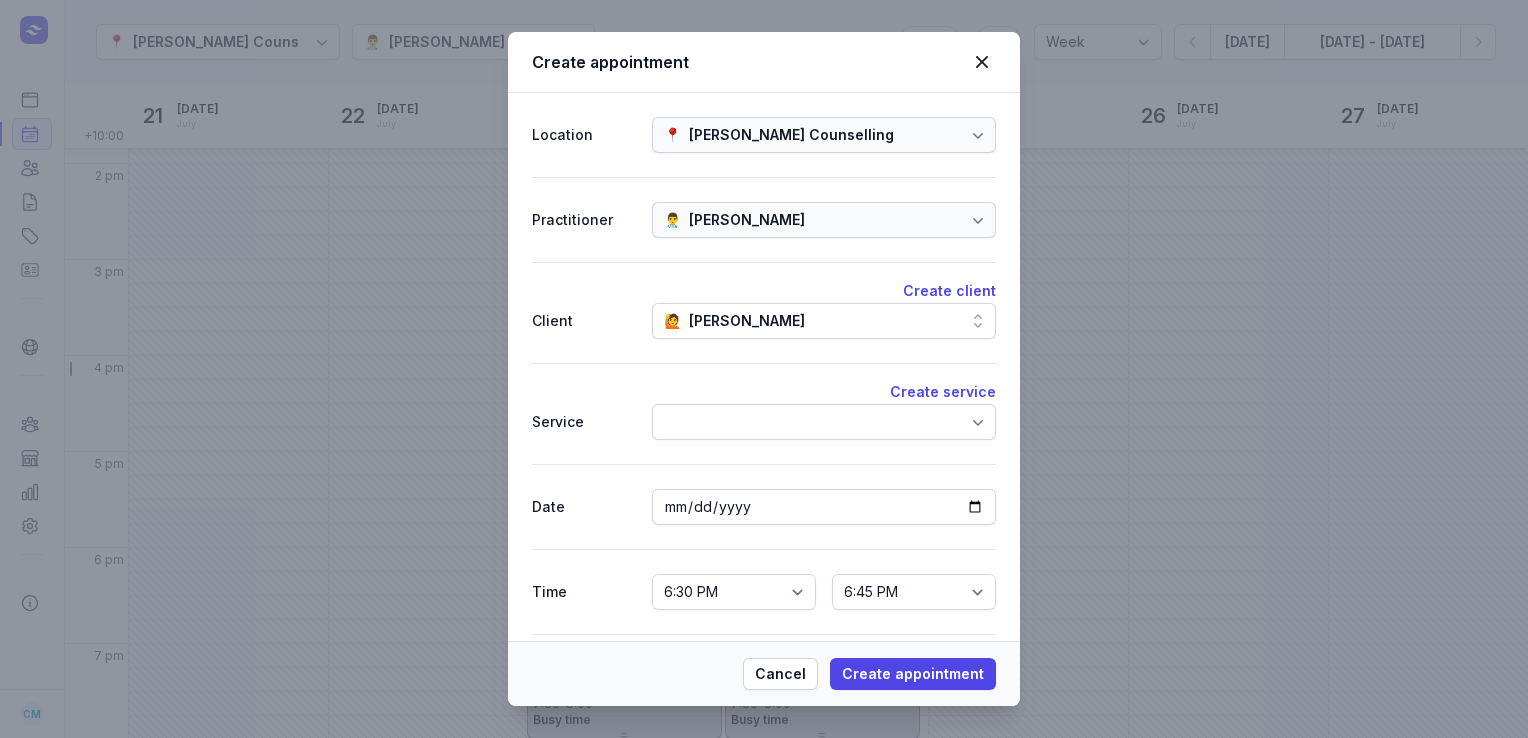 click at bounding box center [824, 422] 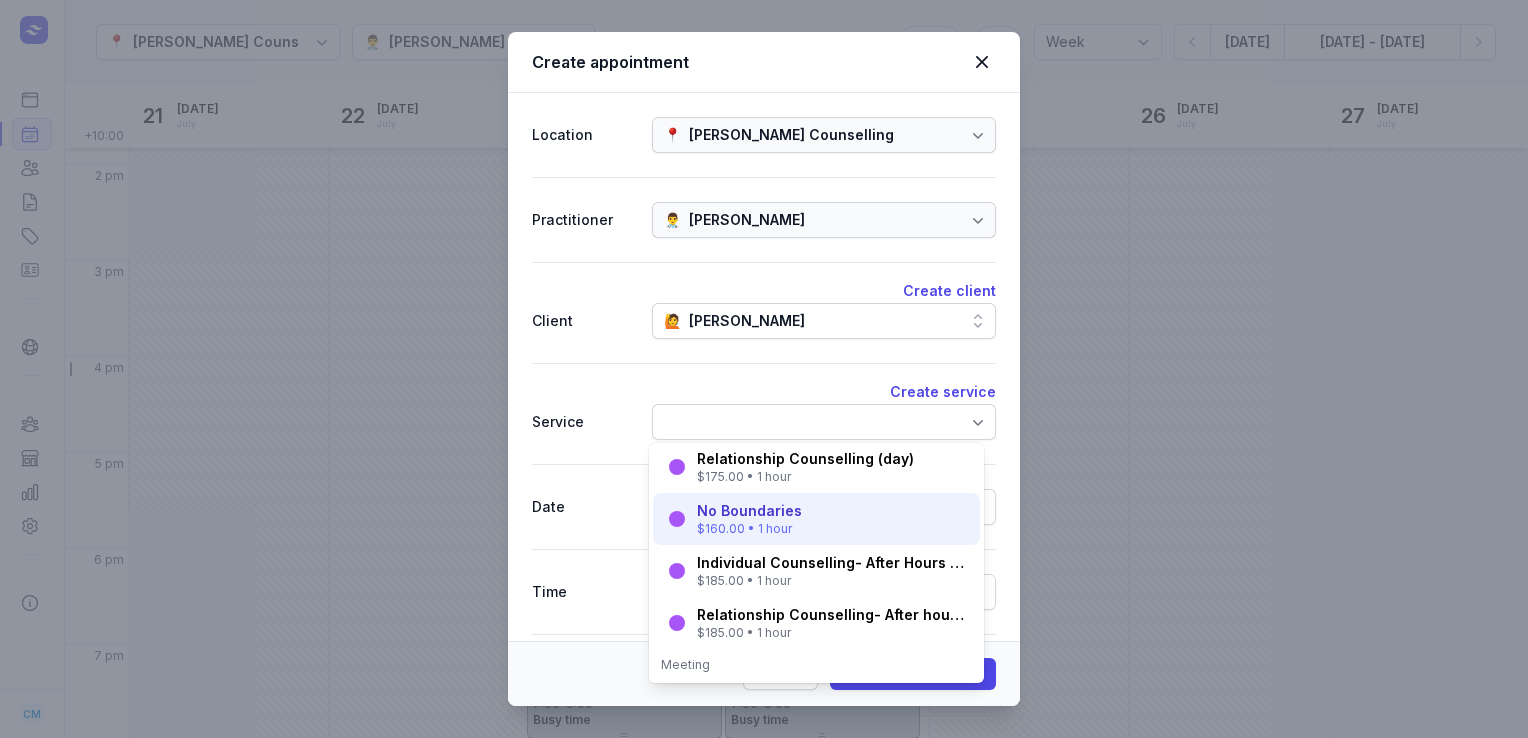 scroll, scrollTop: 91, scrollLeft: 0, axis: vertical 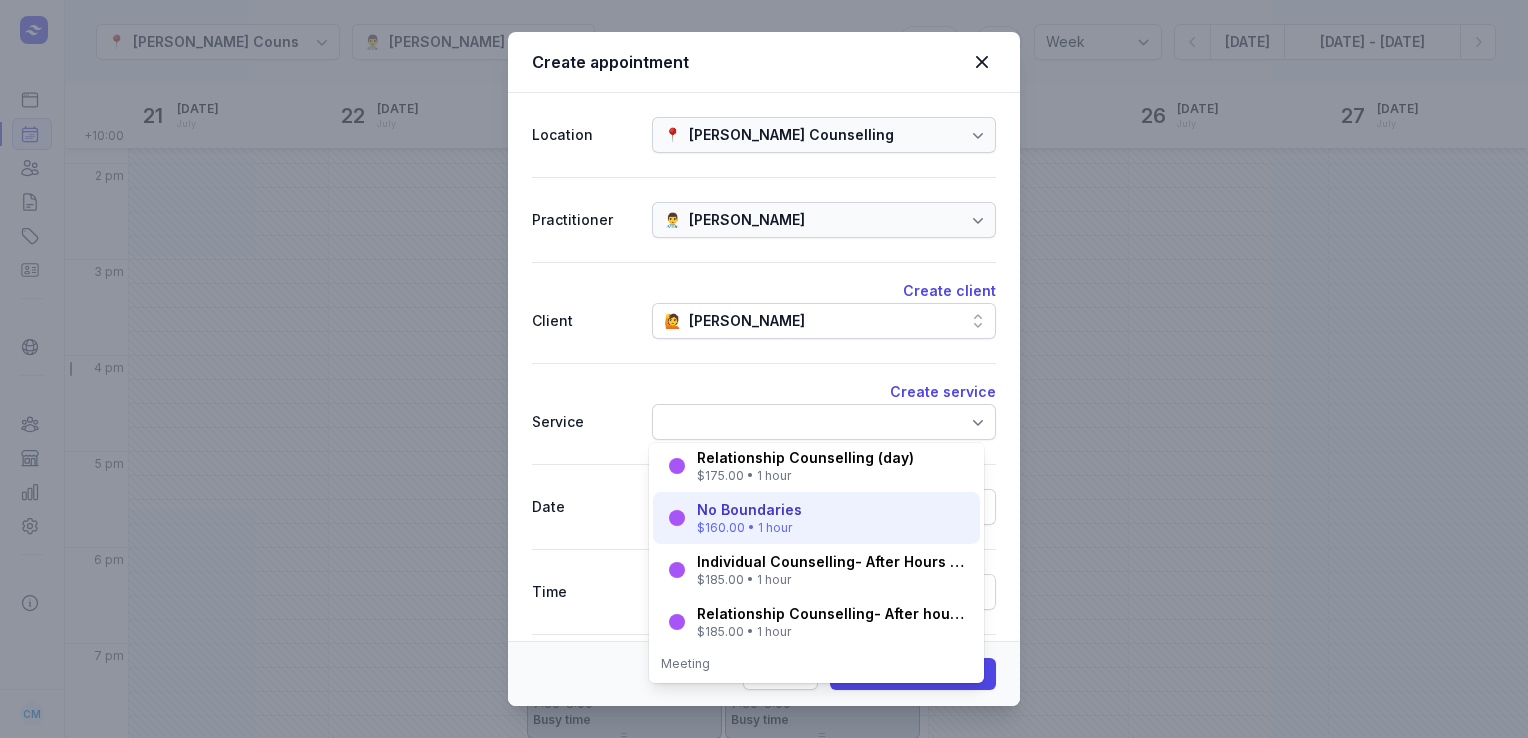 click on "Relationship Counselling- After hours (after 5pm) $185.00 • 1 hour" 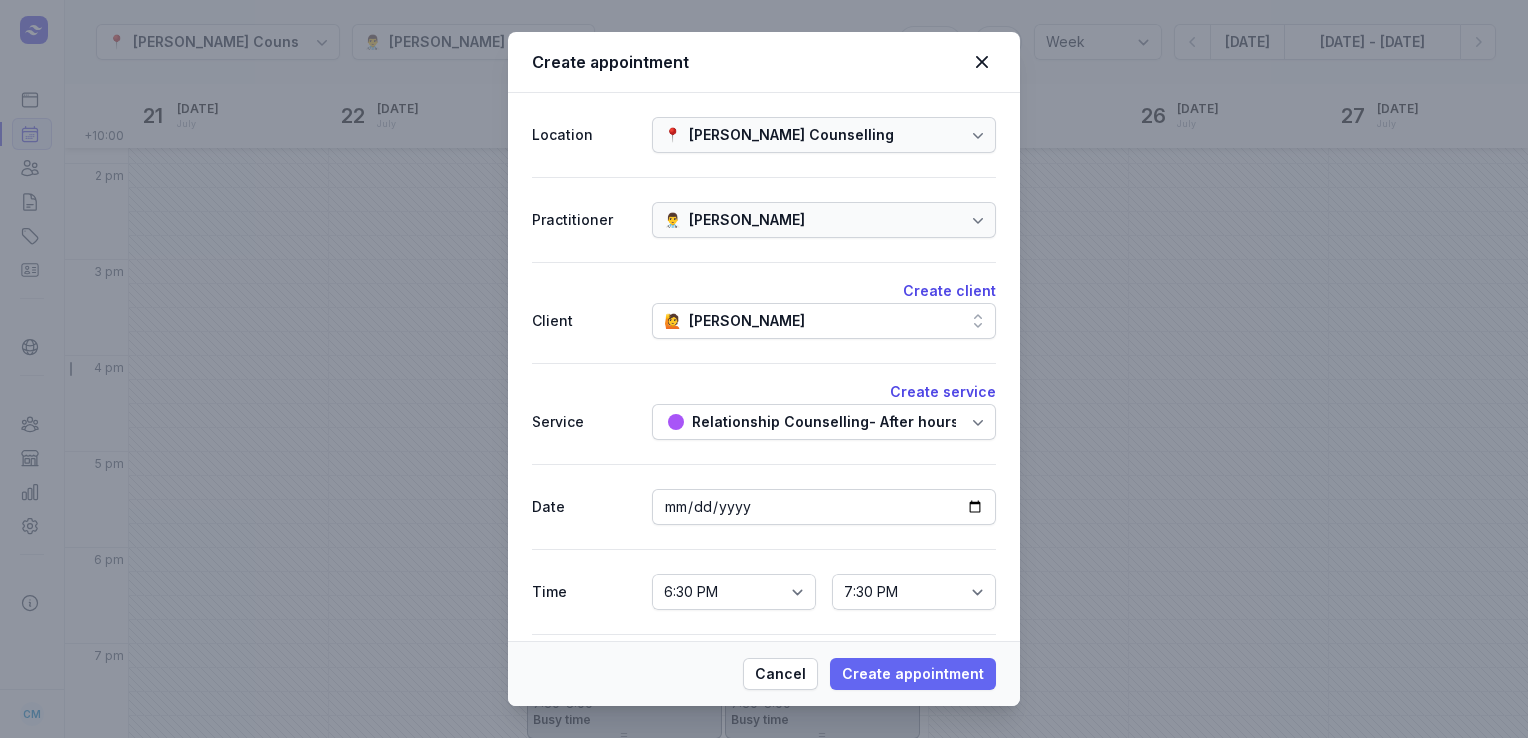 click on "Create appointment" at bounding box center (913, 674) 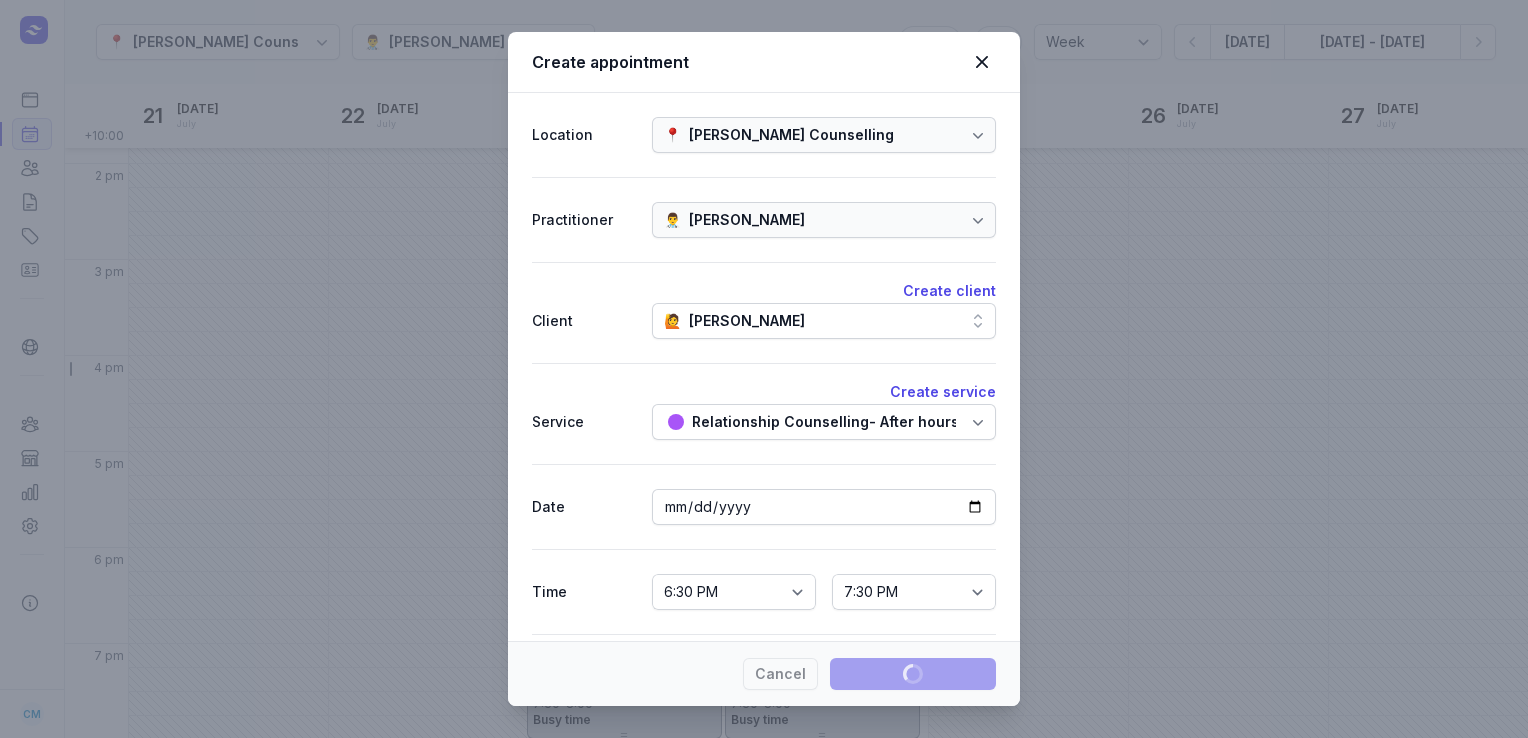 type 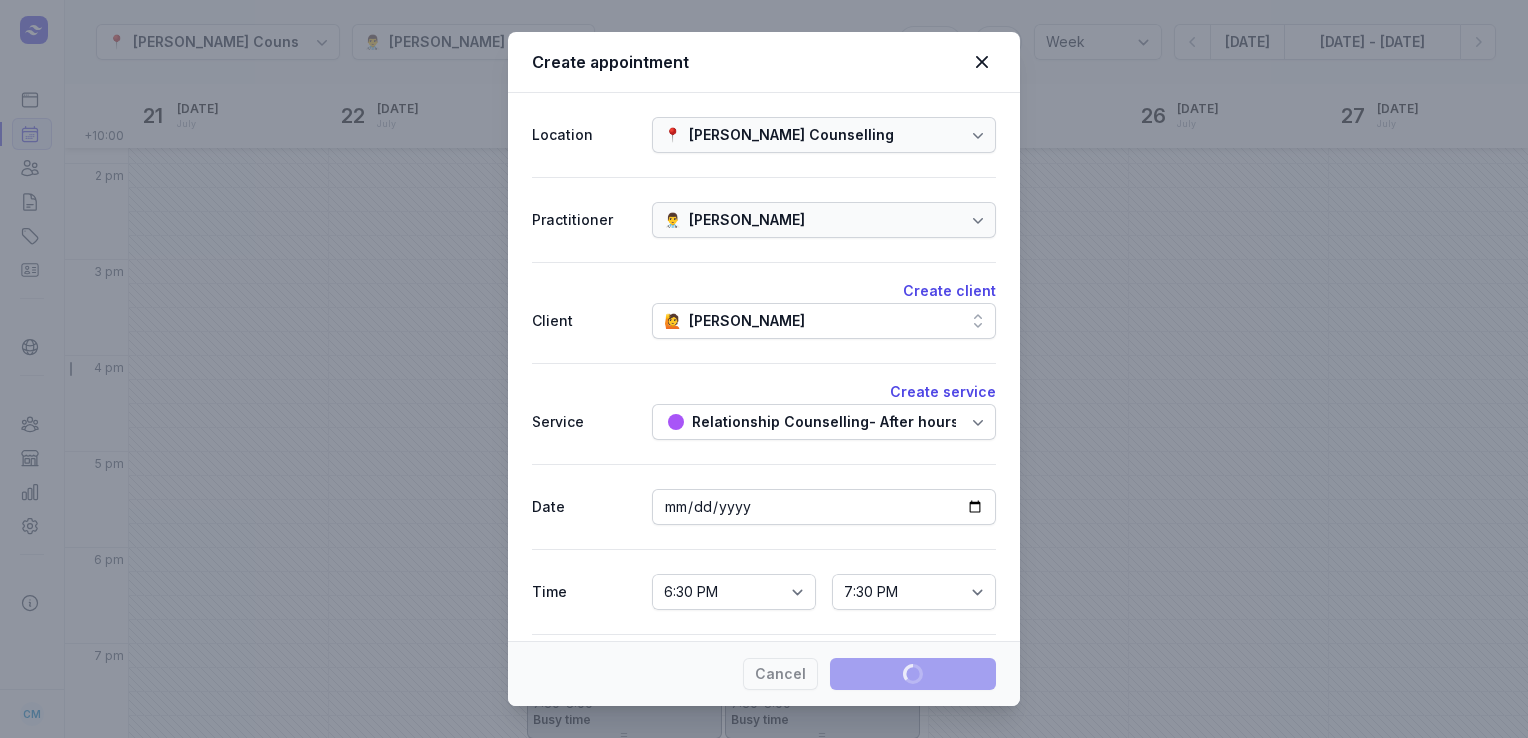 select 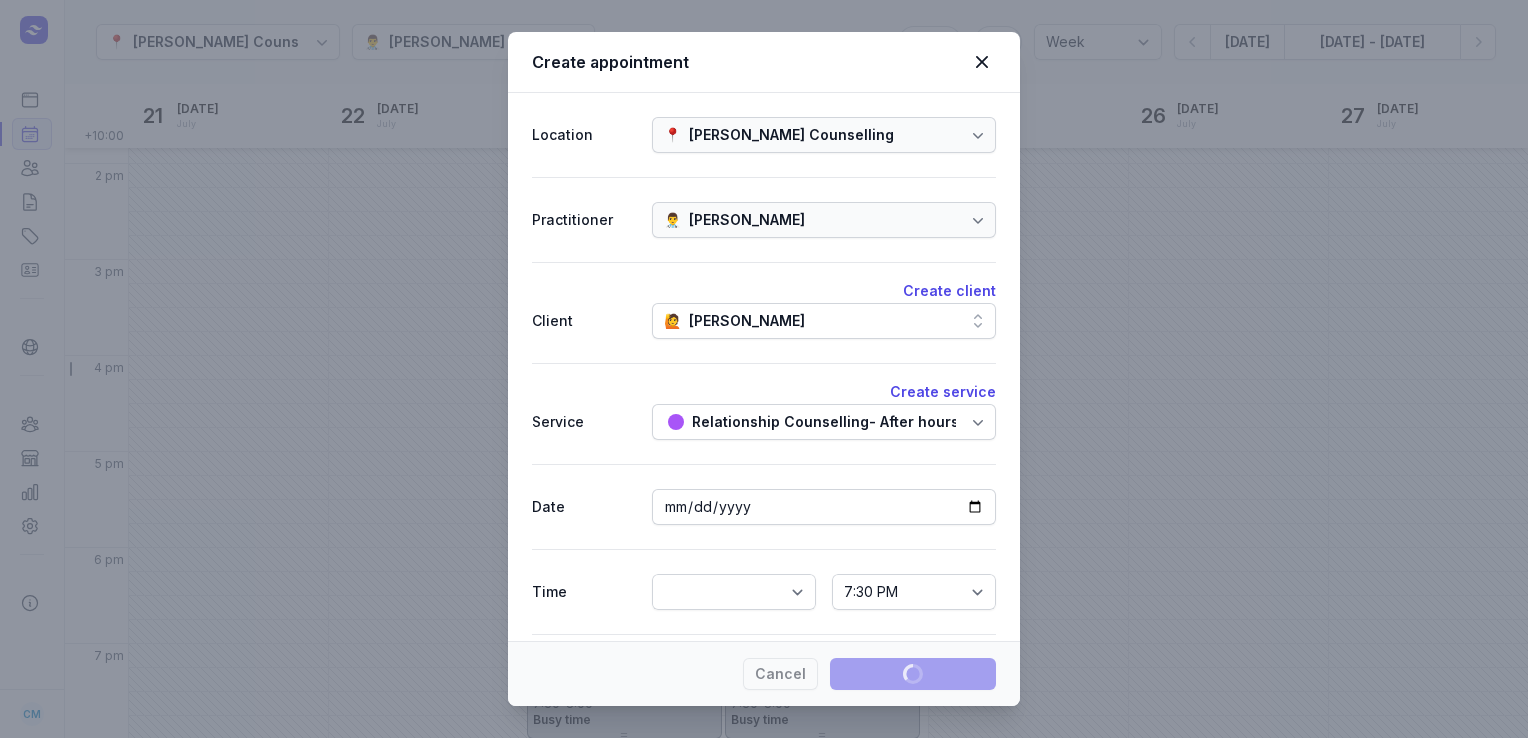 select 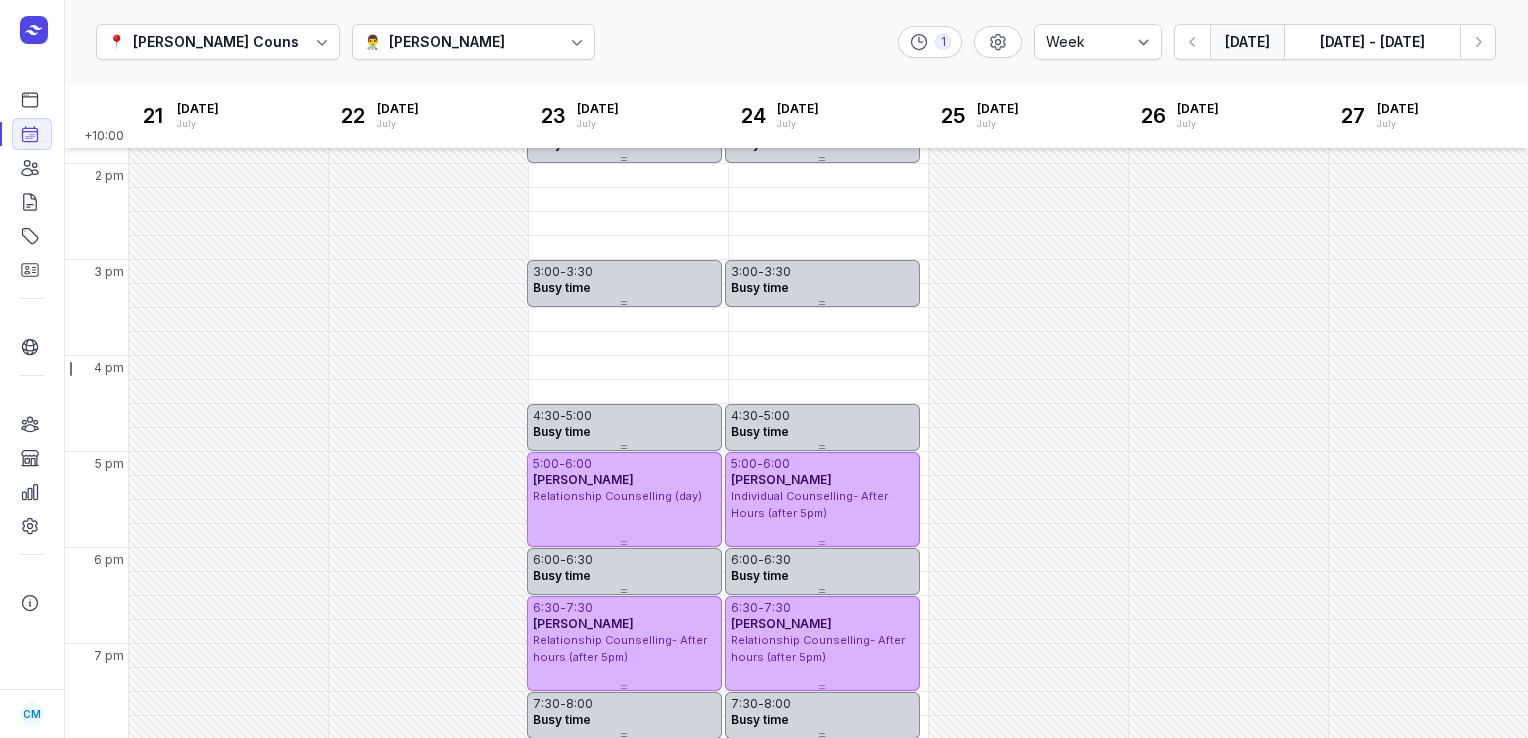 click on "Today" at bounding box center [1247, 42] 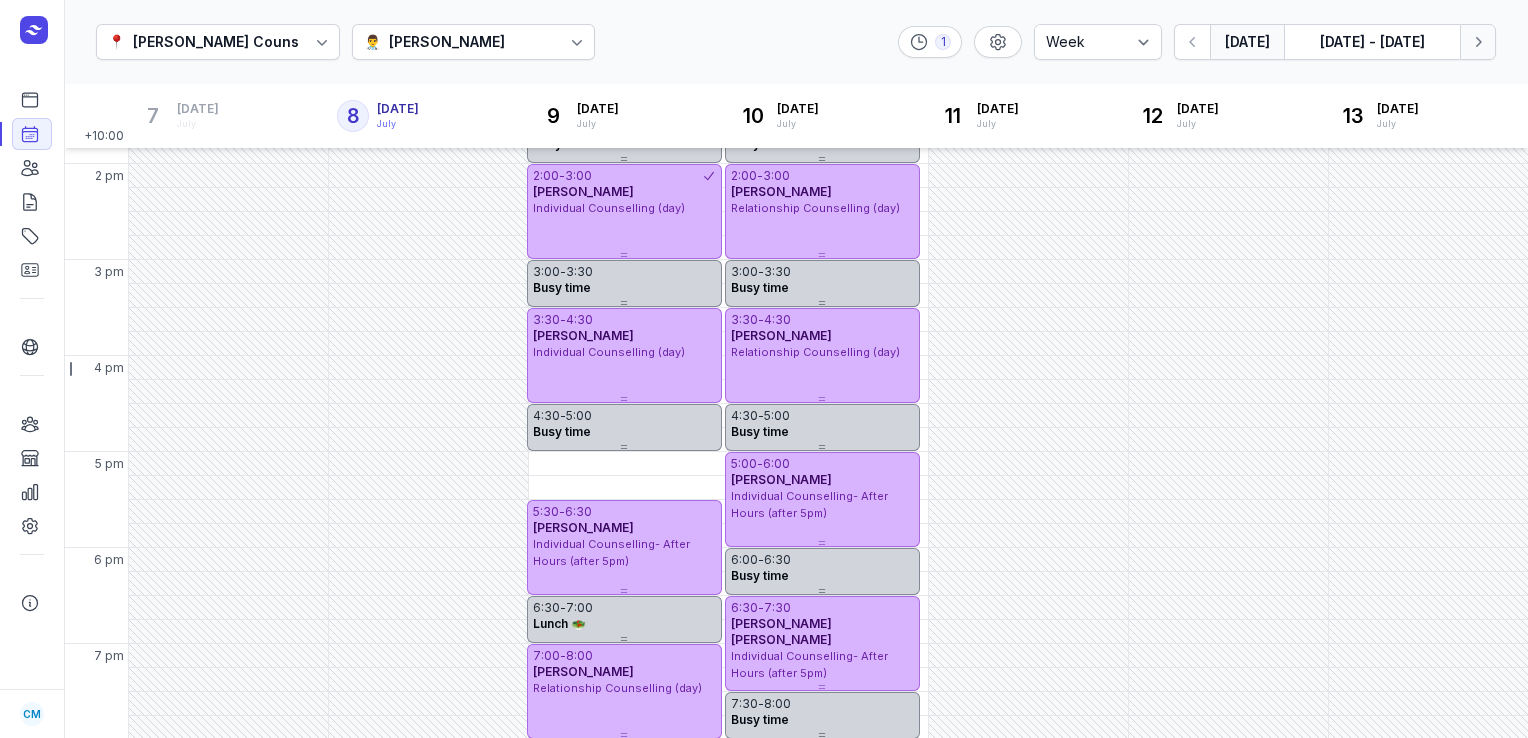 click 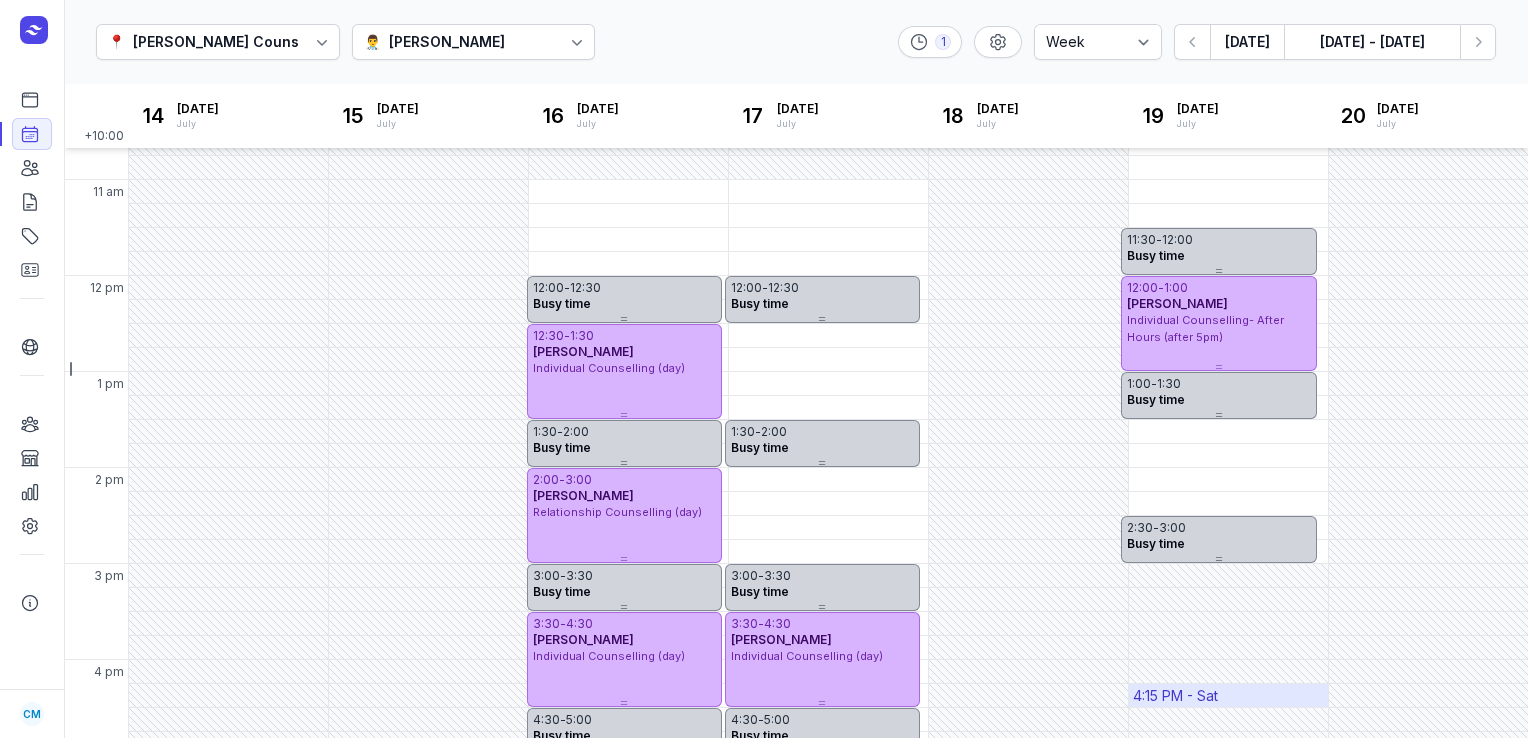scroll, scrollTop: 256, scrollLeft: 0, axis: vertical 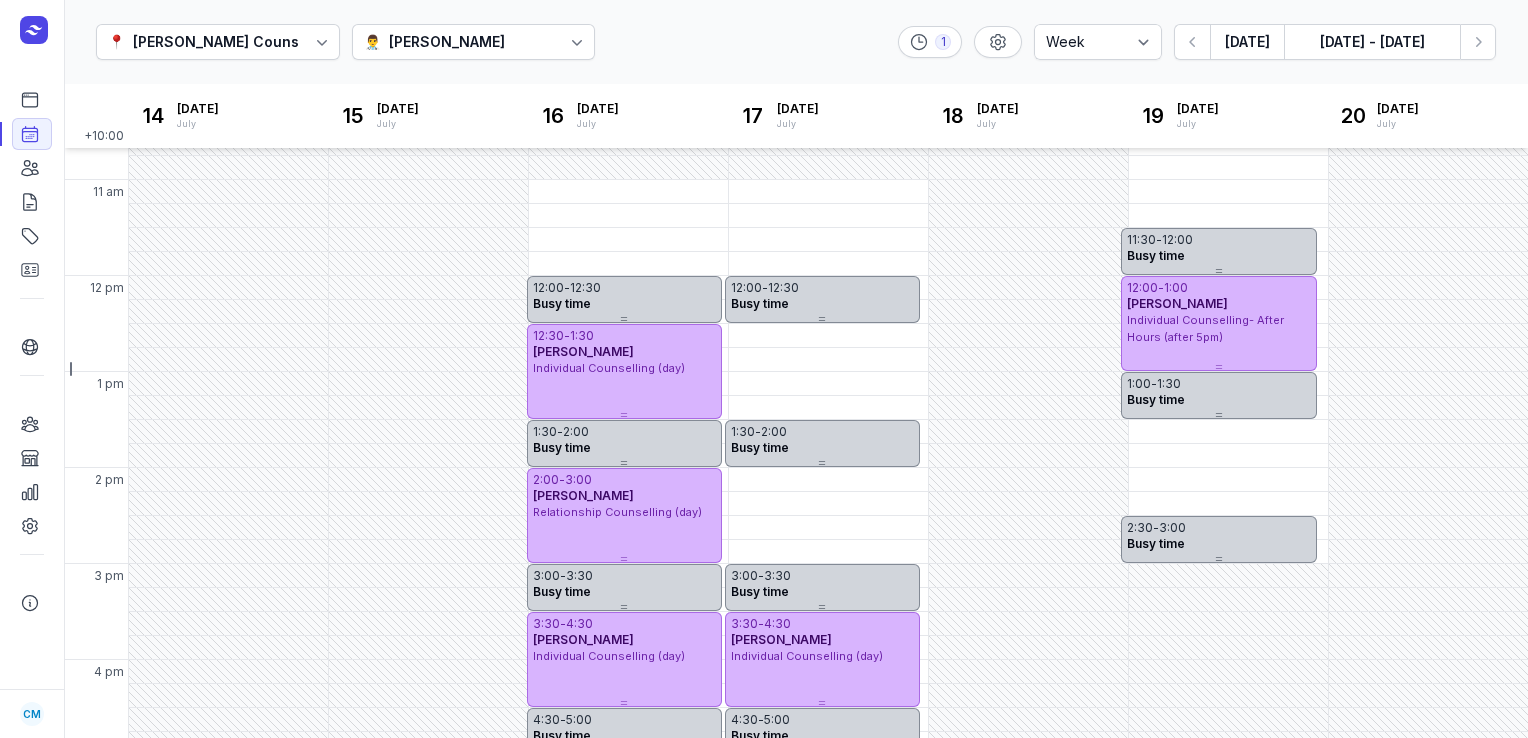 click on "👨‍⚕️ Tanya Fisher" at bounding box center [474, 42] 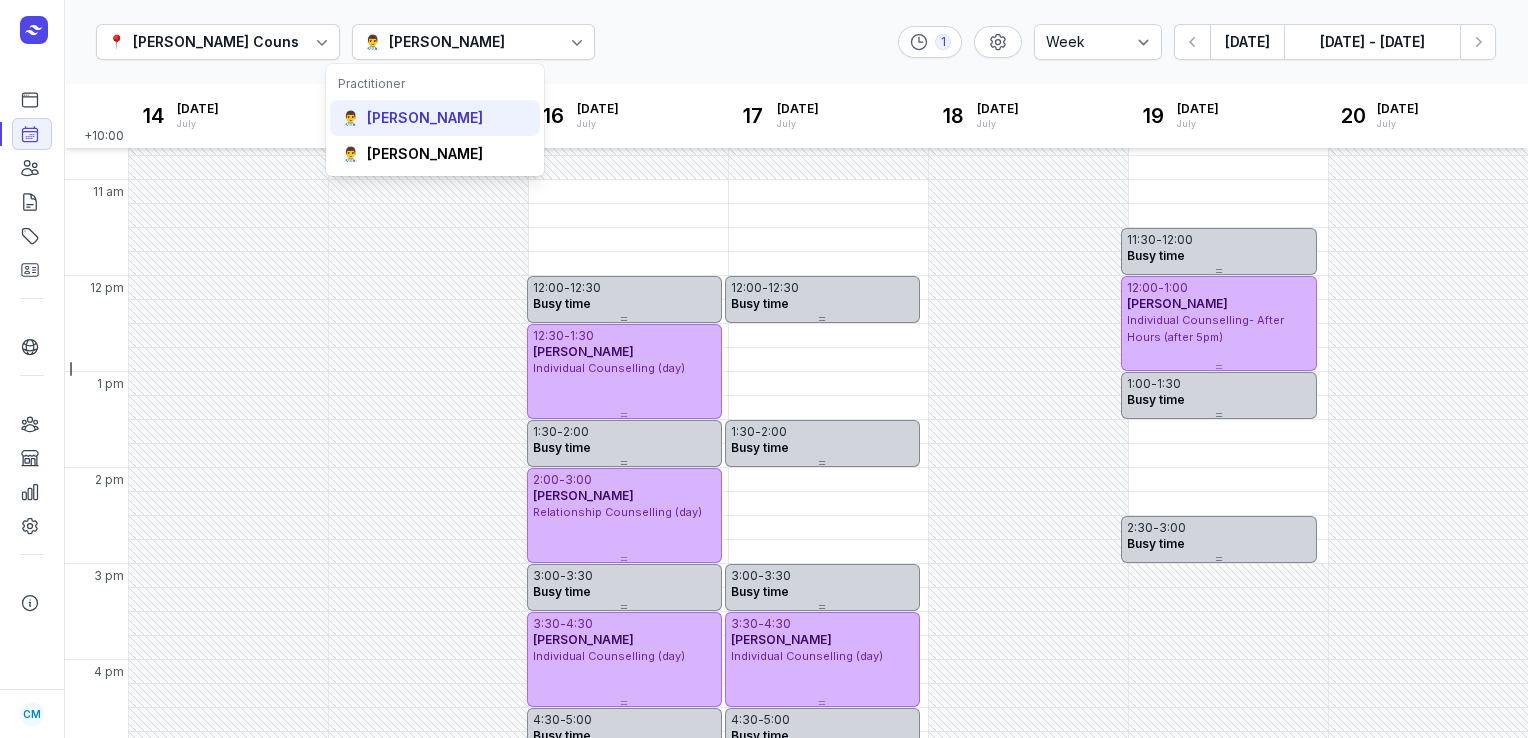 click on "COURTNEY MCALIECE" at bounding box center [425, 118] 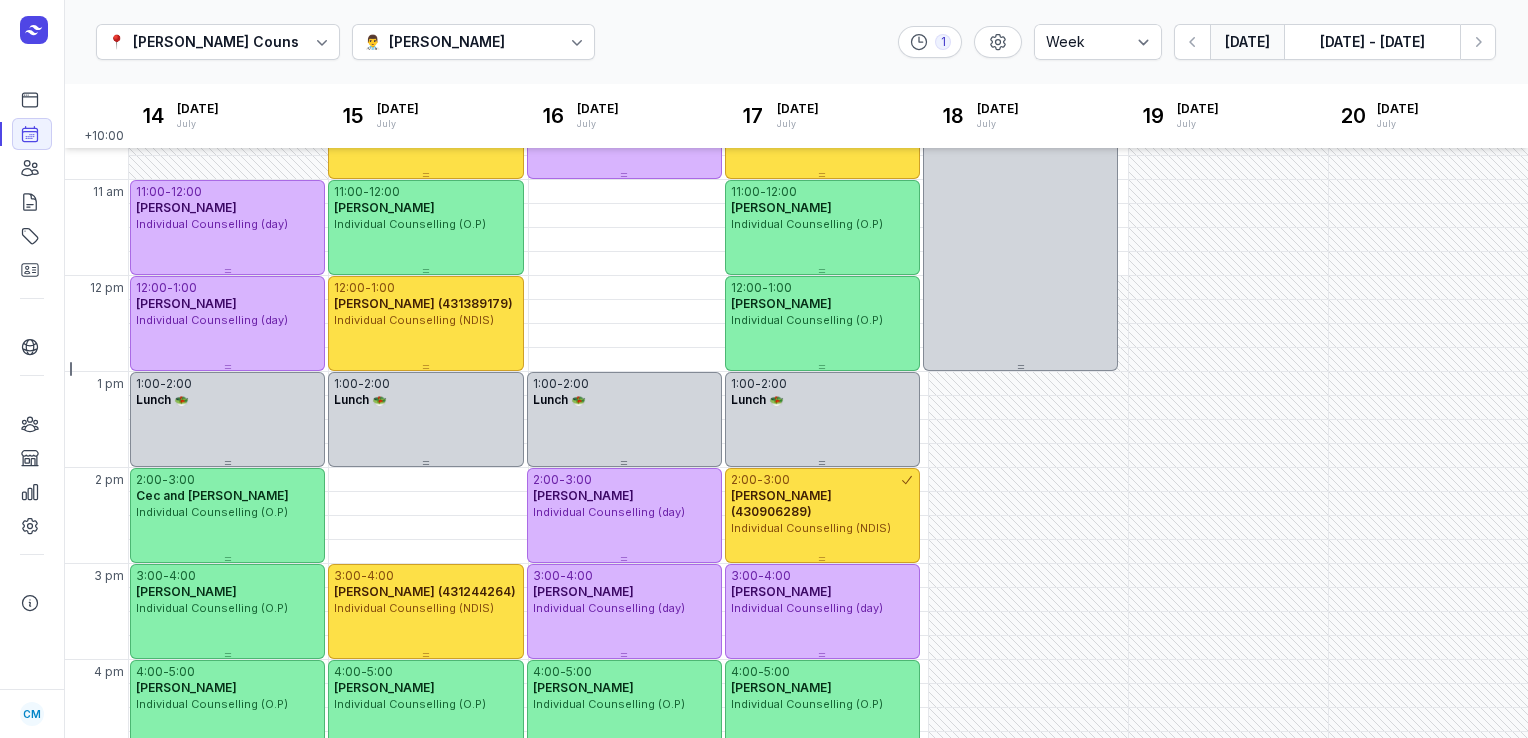 click on "Today" at bounding box center [1247, 42] 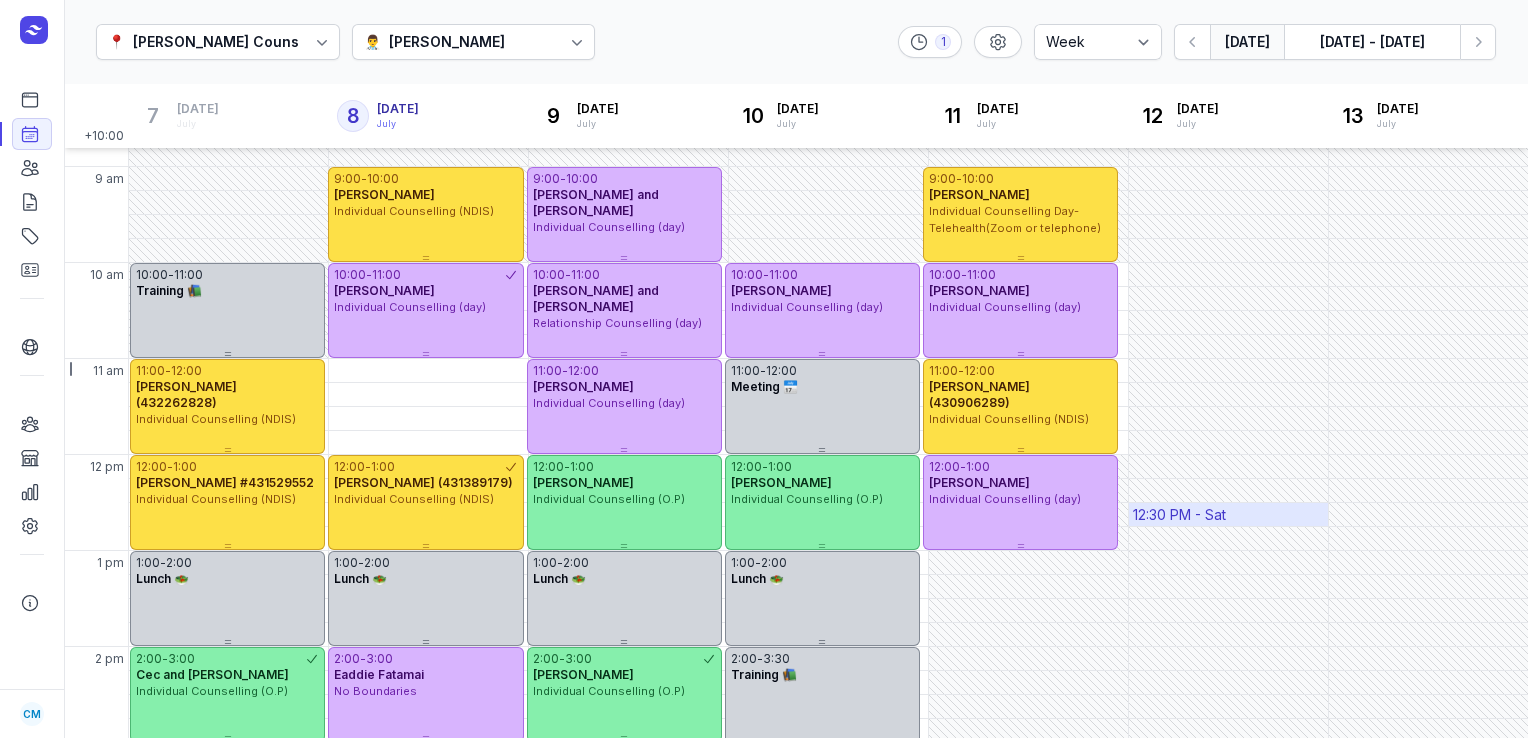scroll, scrollTop: 76, scrollLeft: 0, axis: vertical 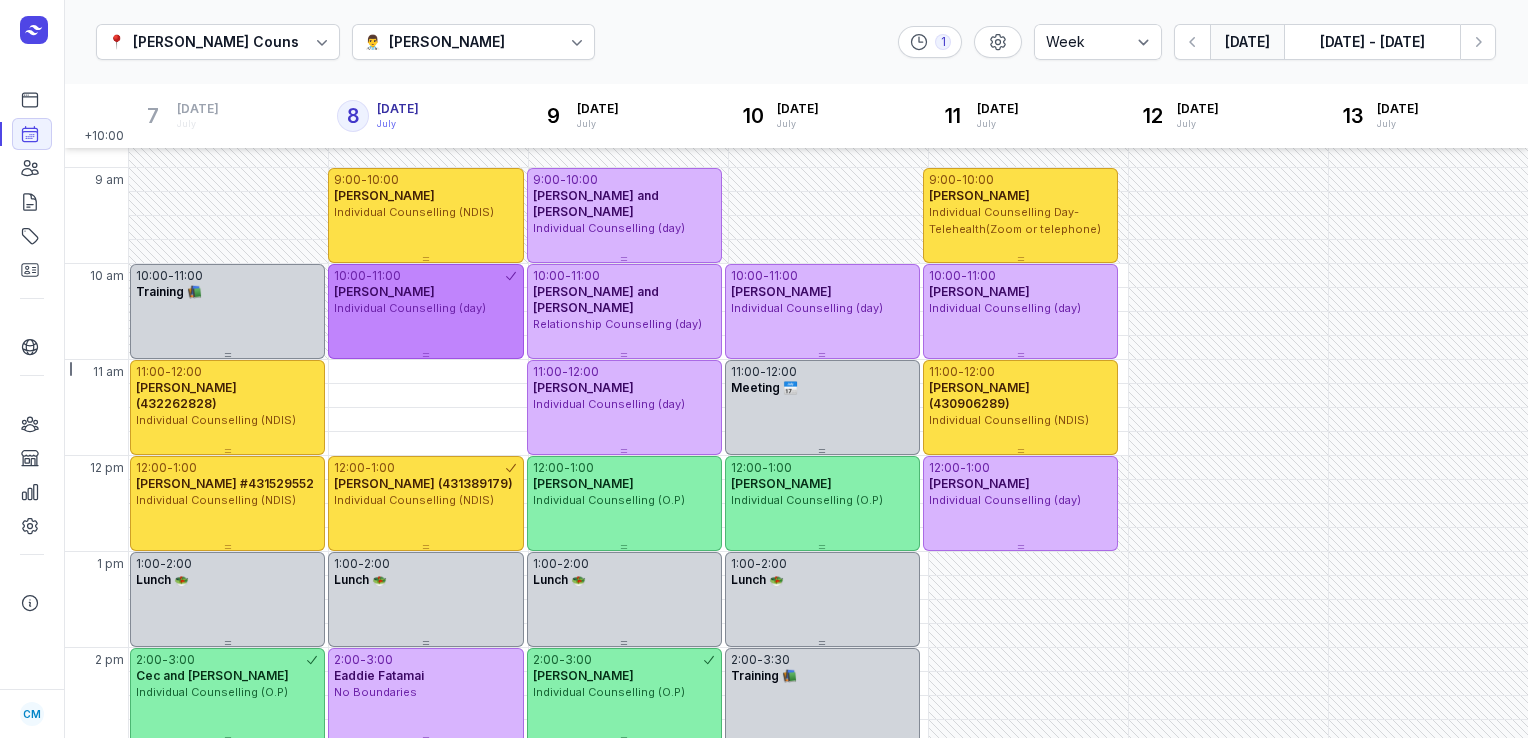 click on "Garry Josh" at bounding box center [425, 292] 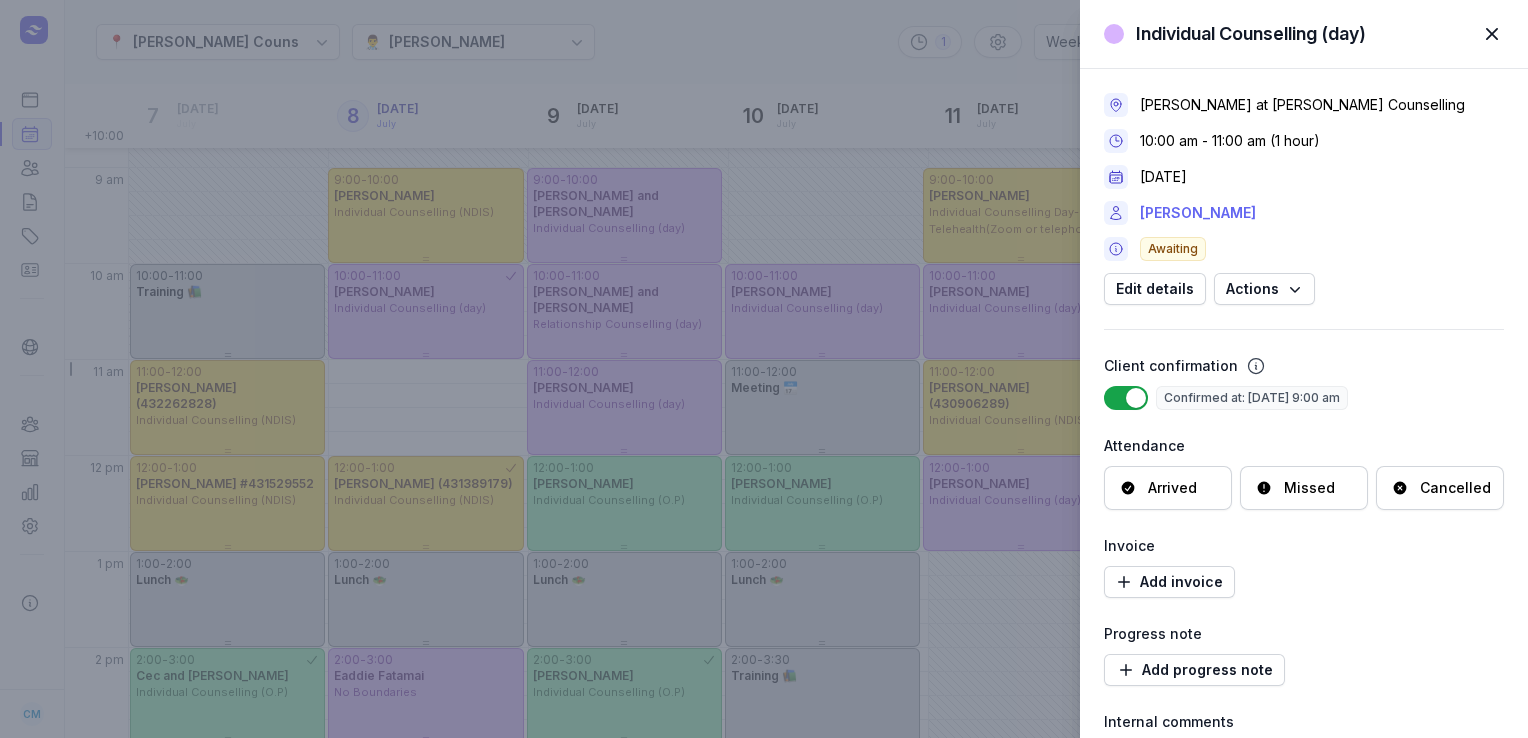 click on "Garry Josh" at bounding box center [1198, 213] 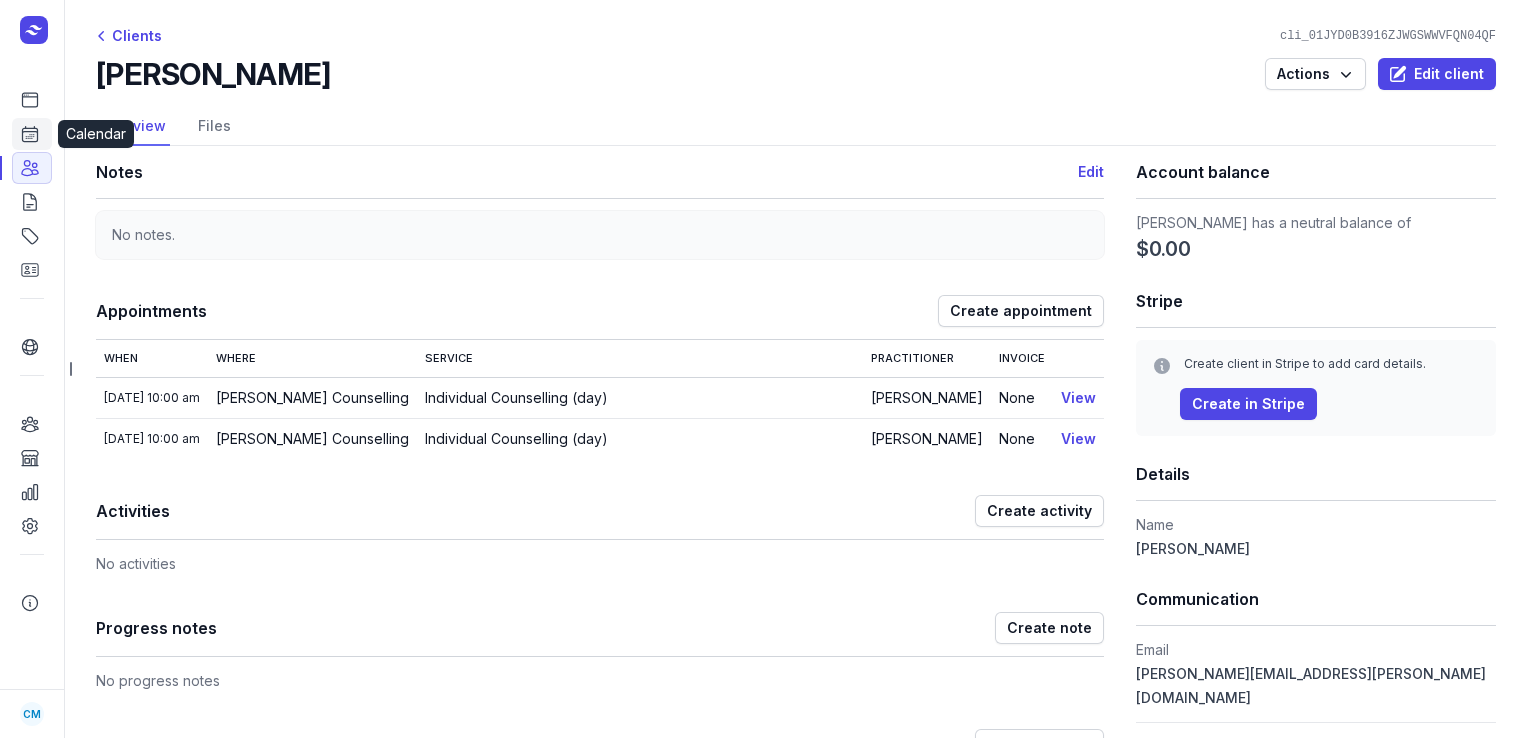 click on "Calendar" 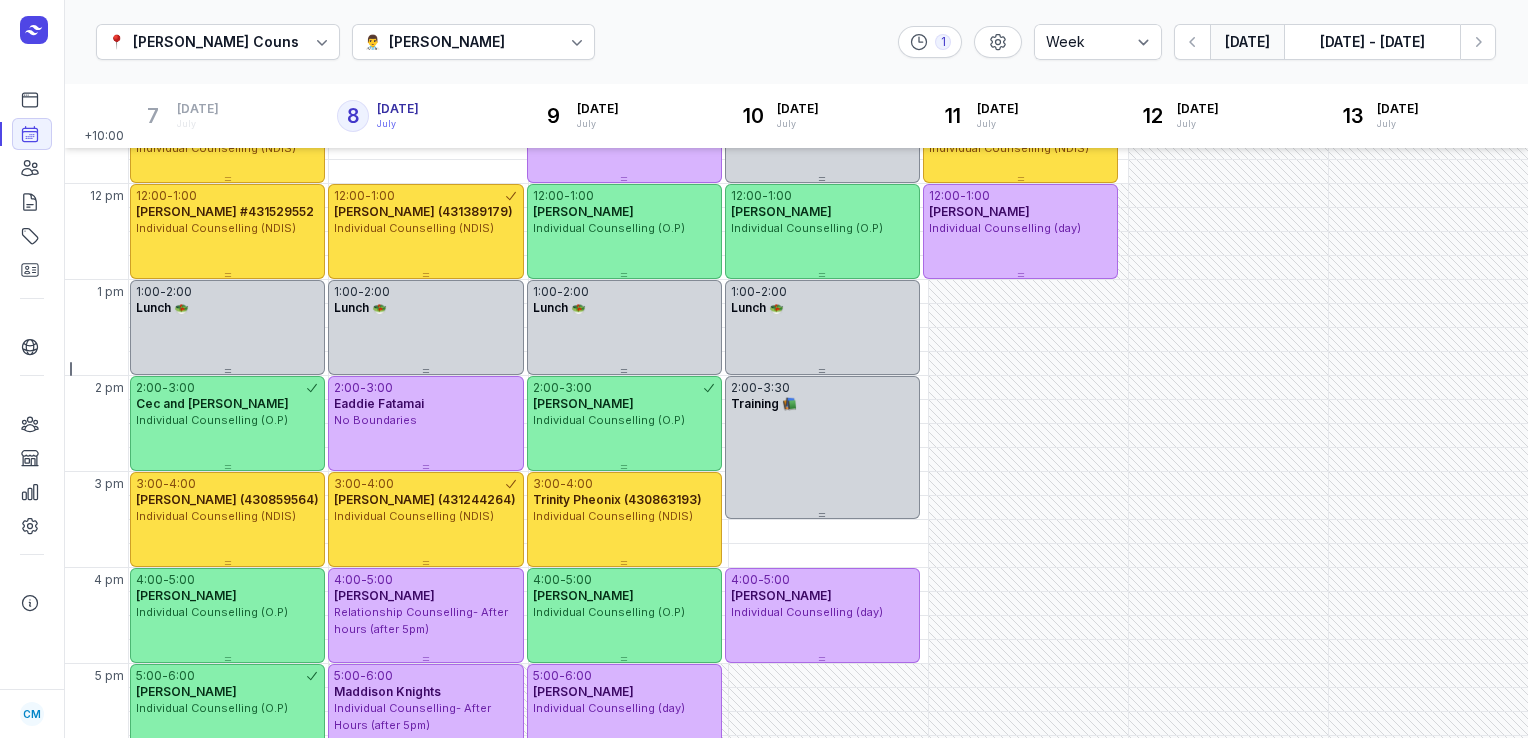scroll, scrollTop: 382, scrollLeft: 0, axis: vertical 